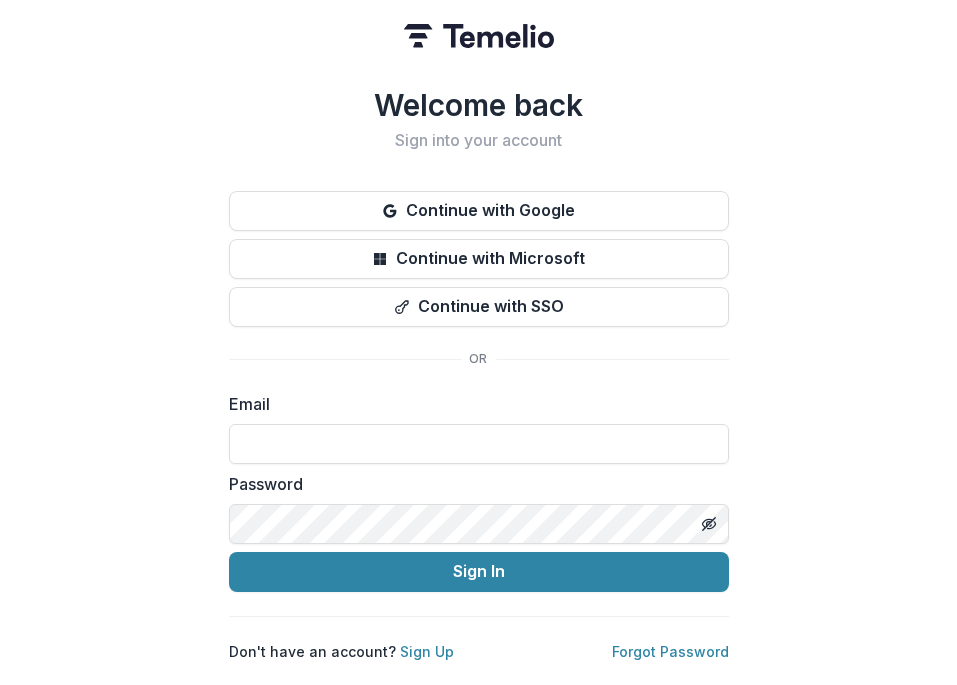 scroll, scrollTop: 0, scrollLeft: 0, axis: both 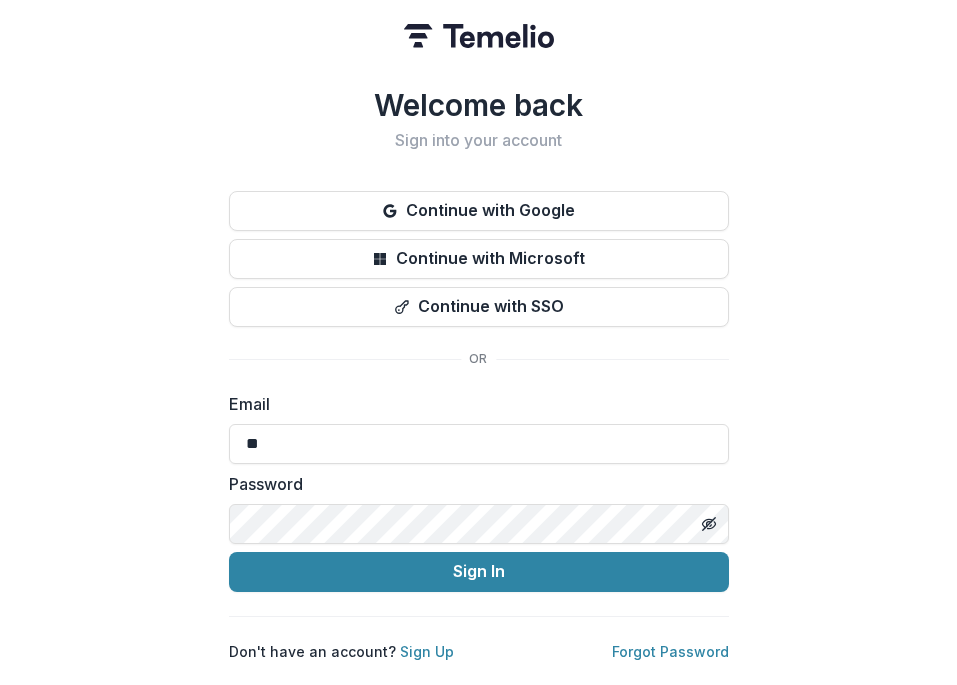 type on "*" 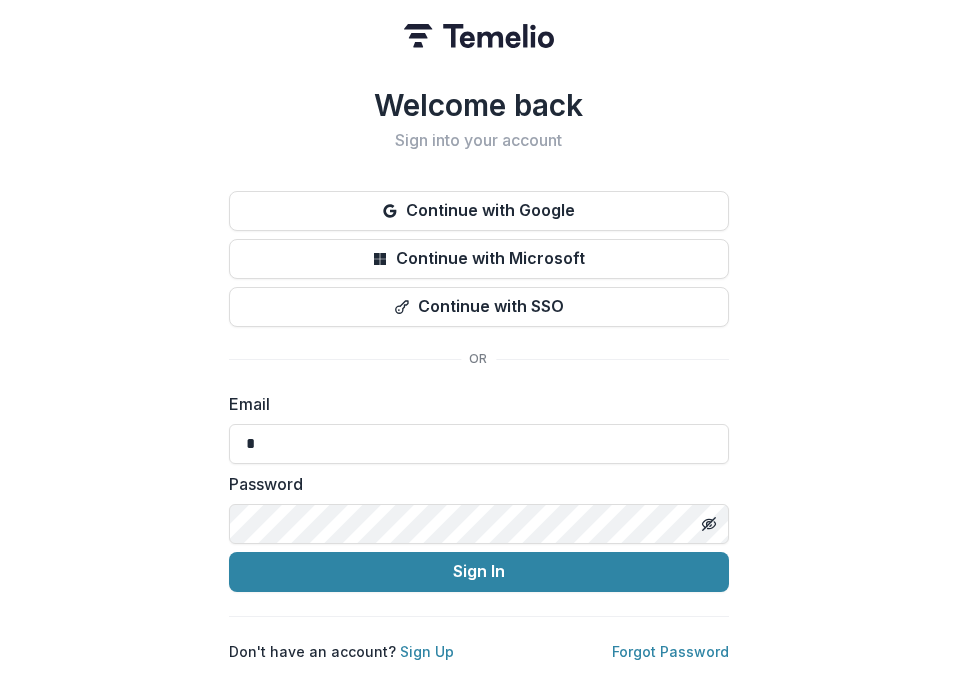 type 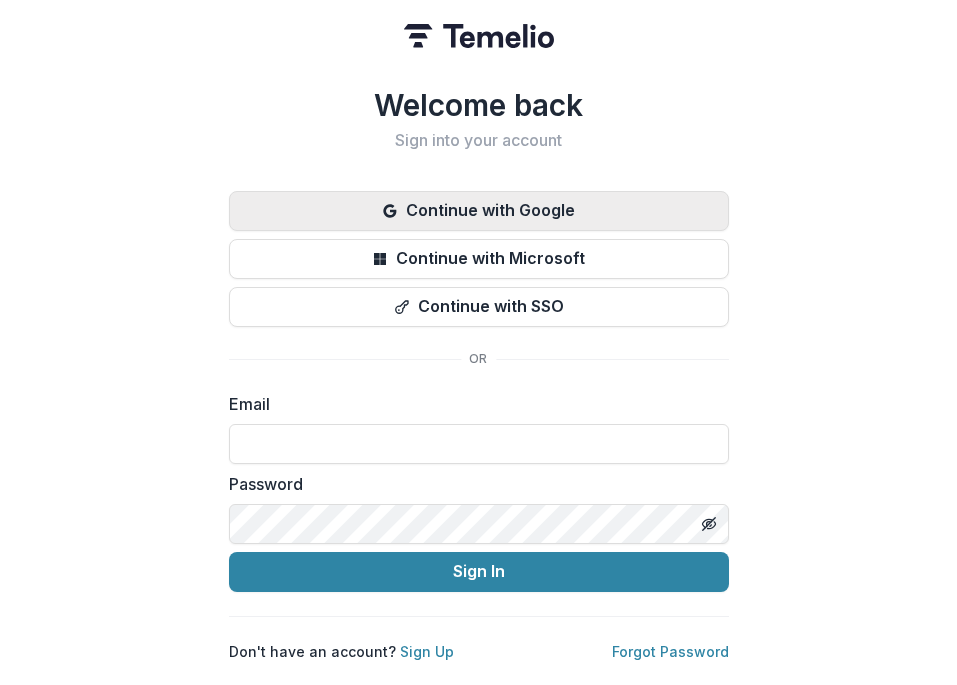 click on "Continue with Google" at bounding box center (479, 211) 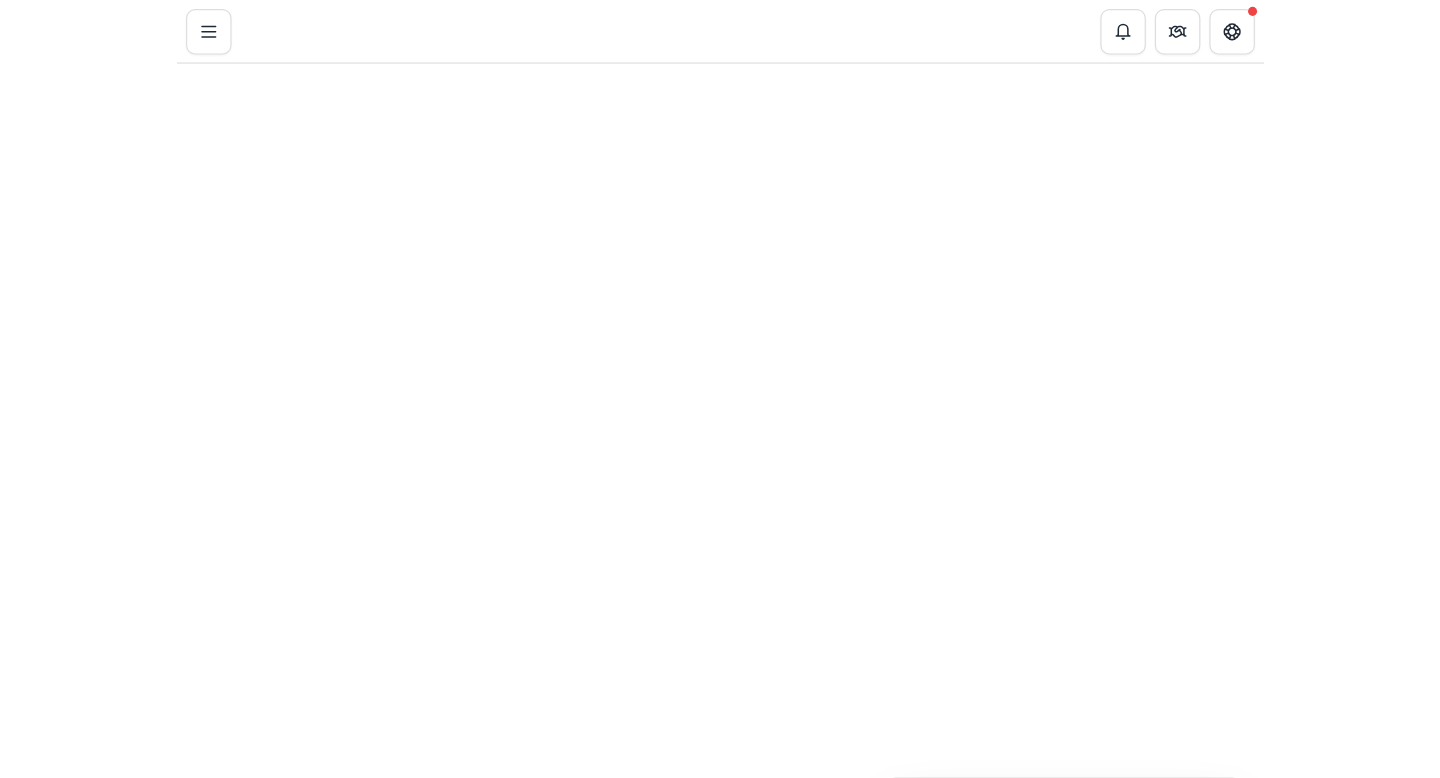 scroll, scrollTop: 0, scrollLeft: 0, axis: both 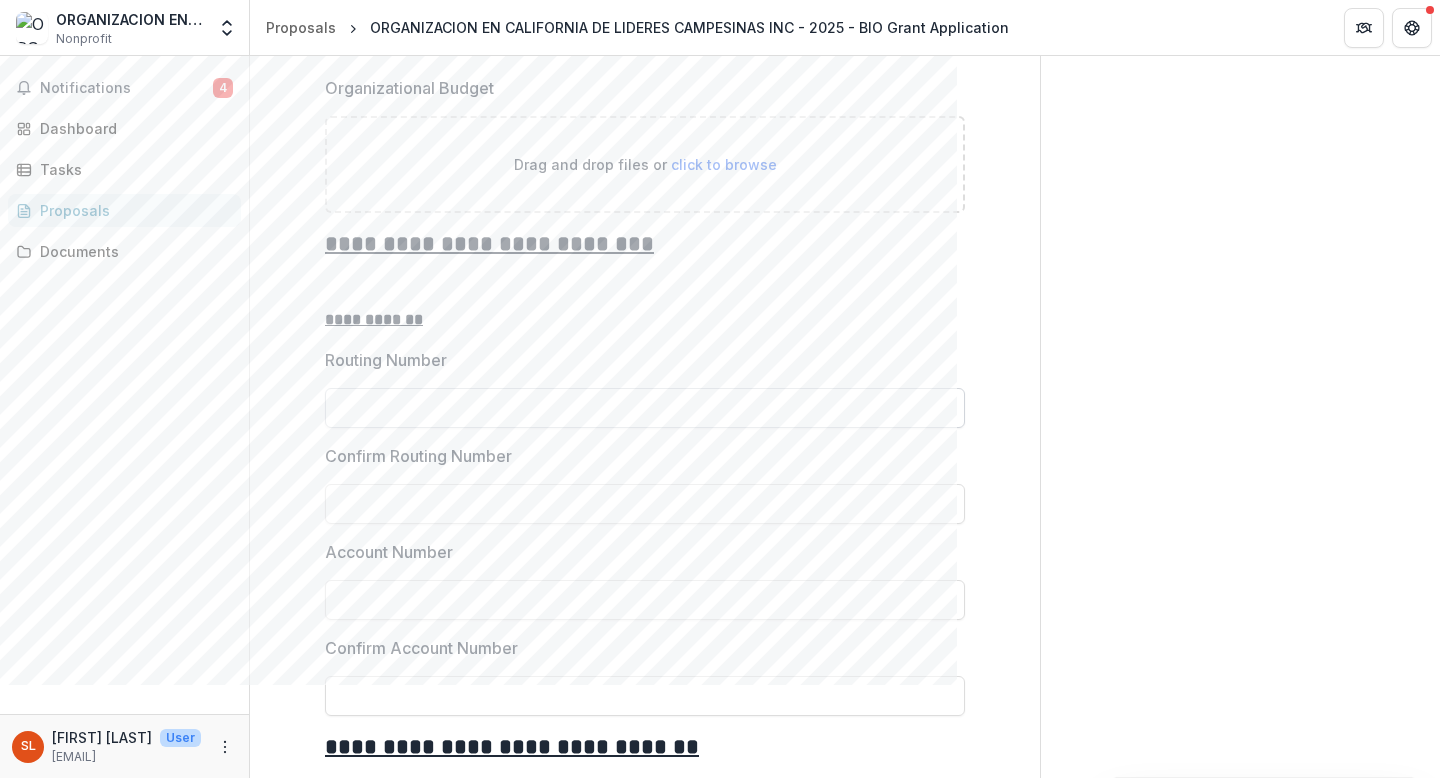 click on "Routing Number" at bounding box center (645, 408) 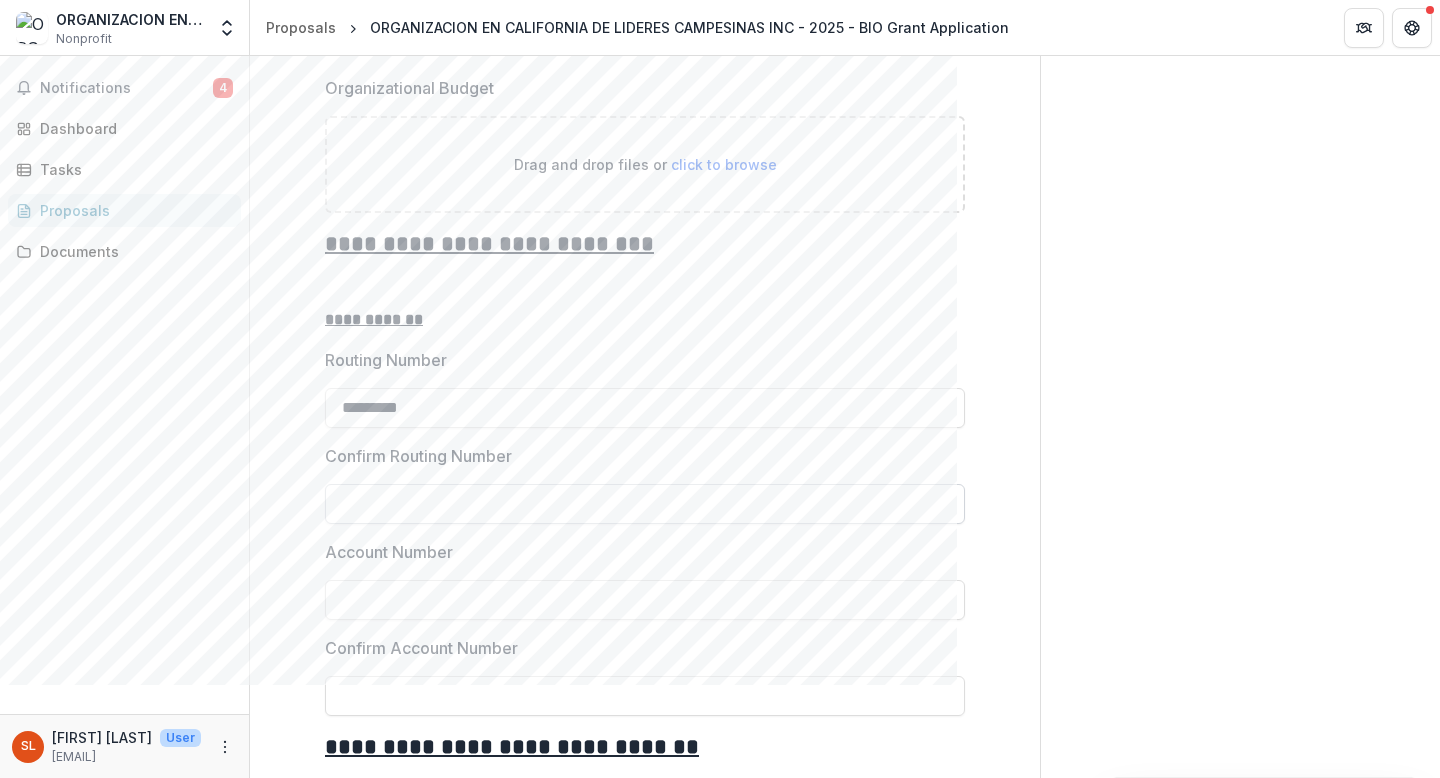 type on "*********" 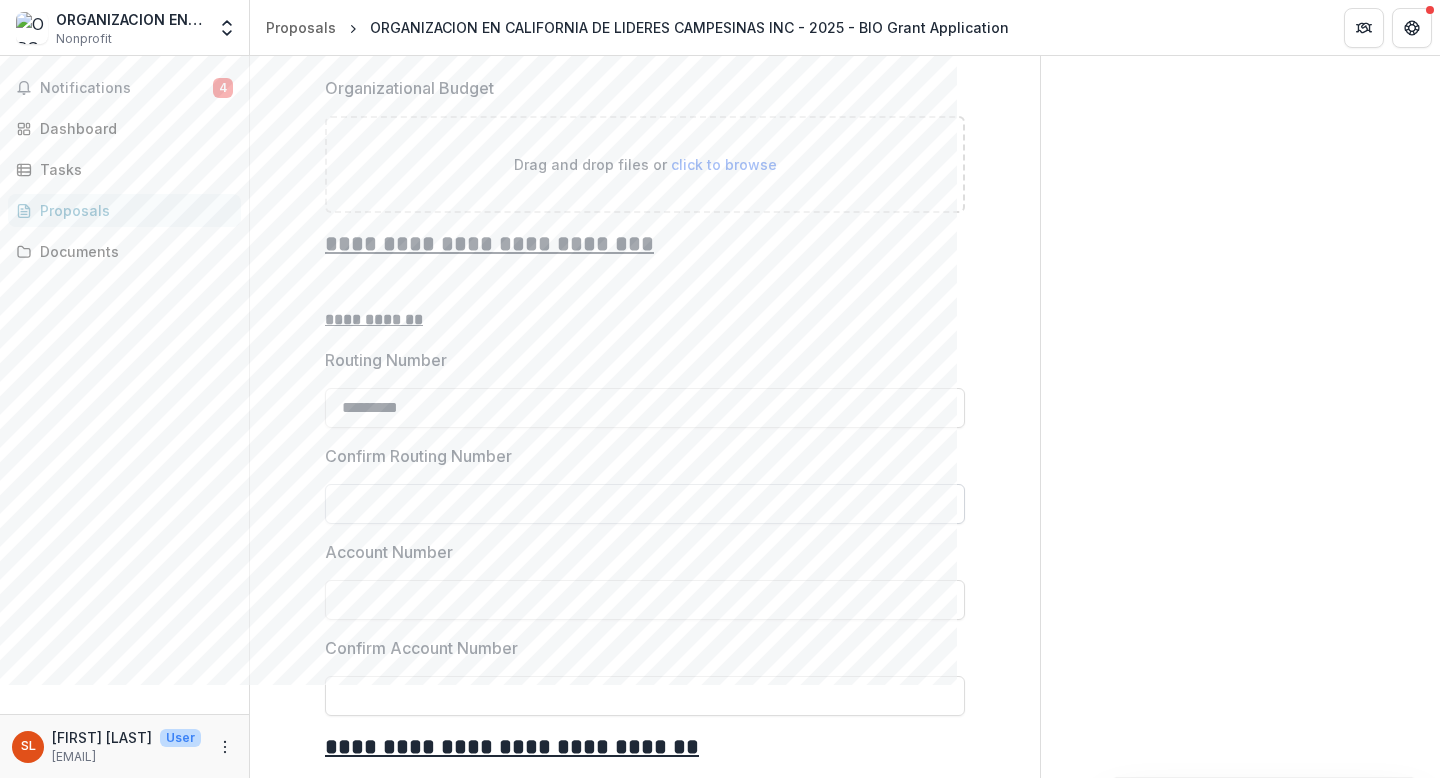 paste on "*********" 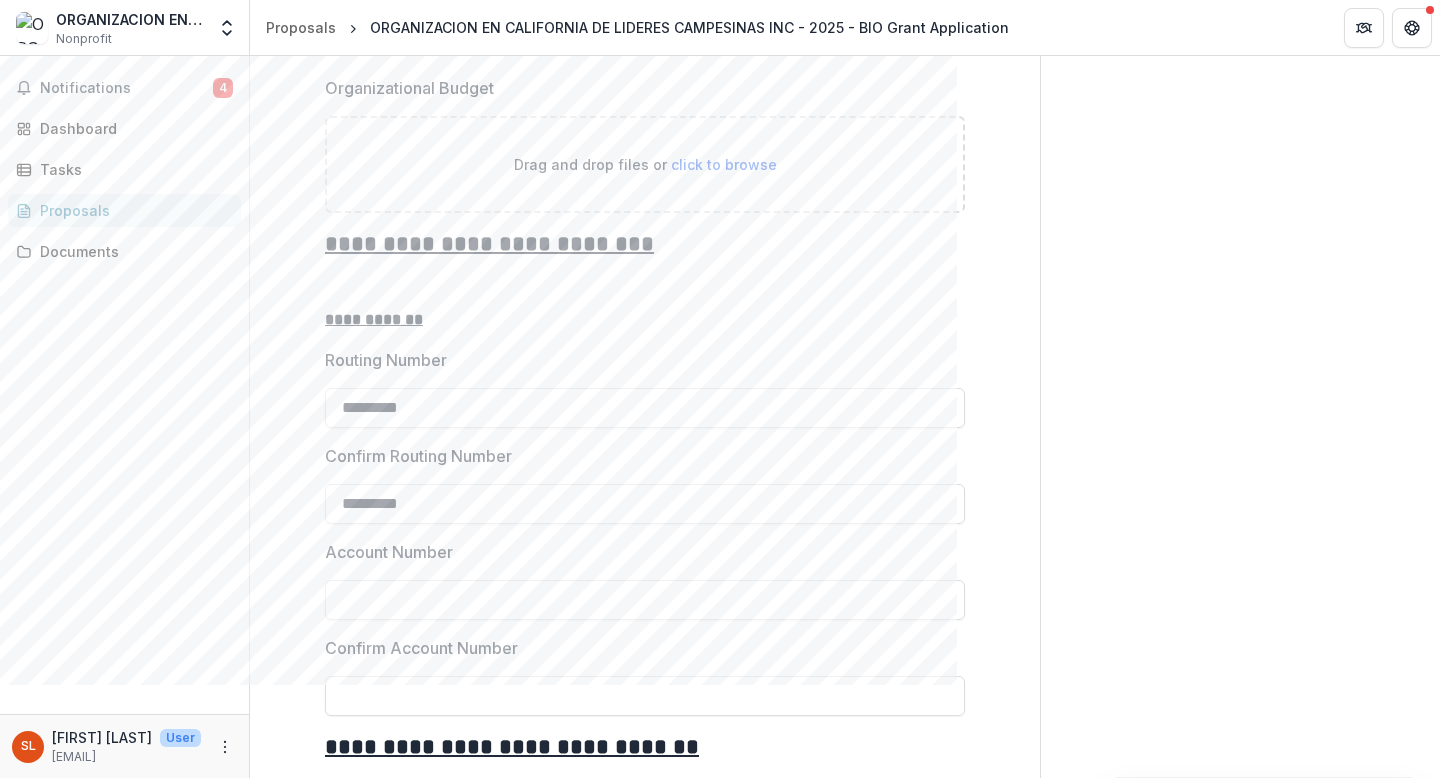 type on "*********" 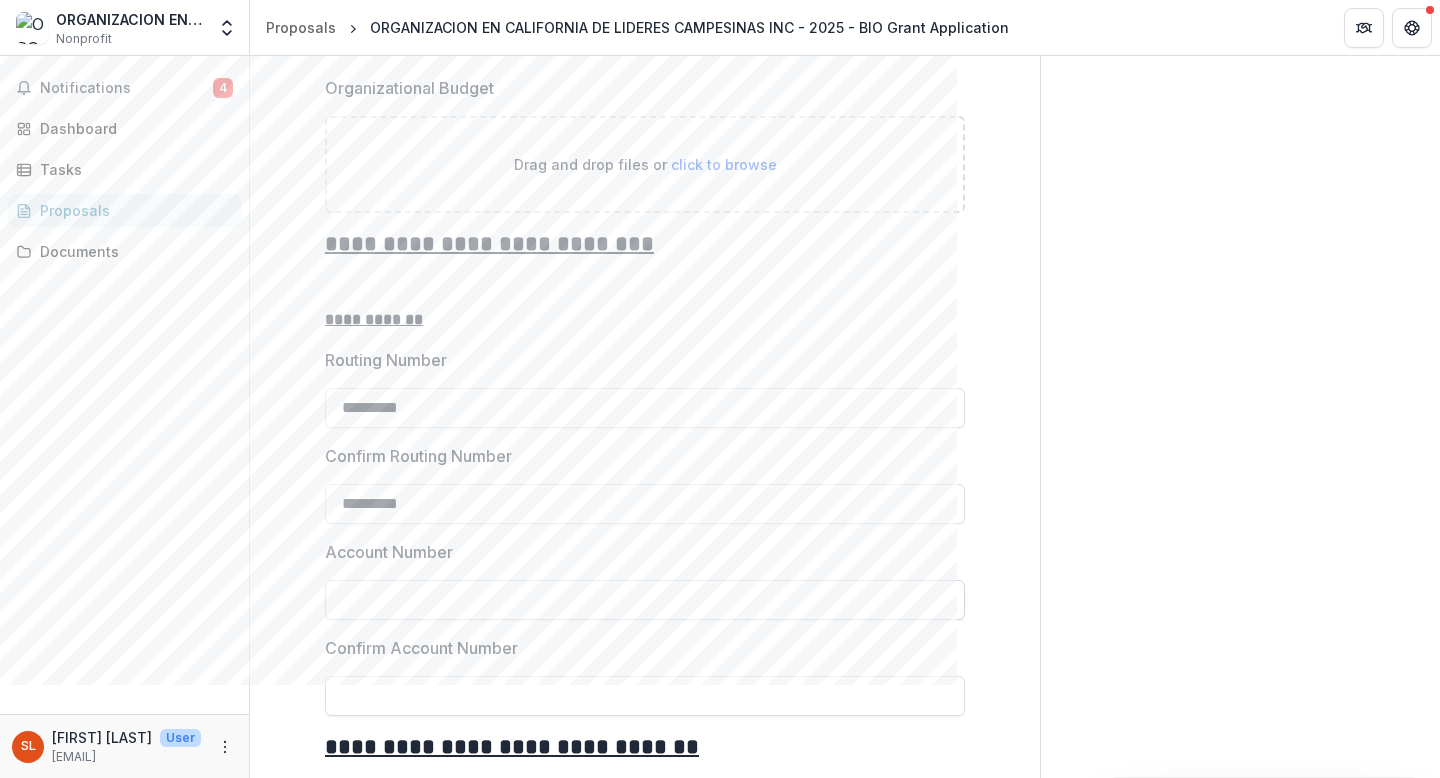 click on "Account Number" at bounding box center (645, 600) 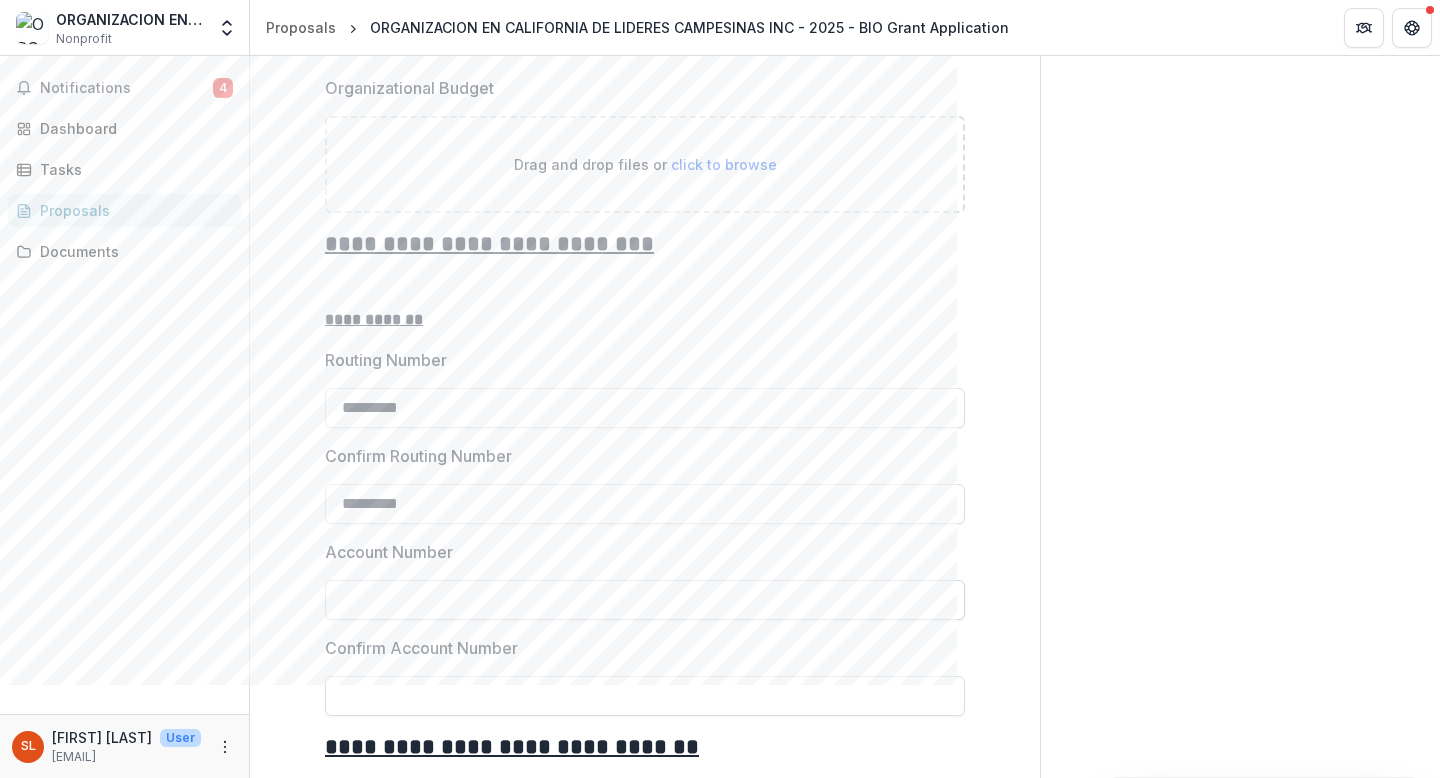 paste on "**********" 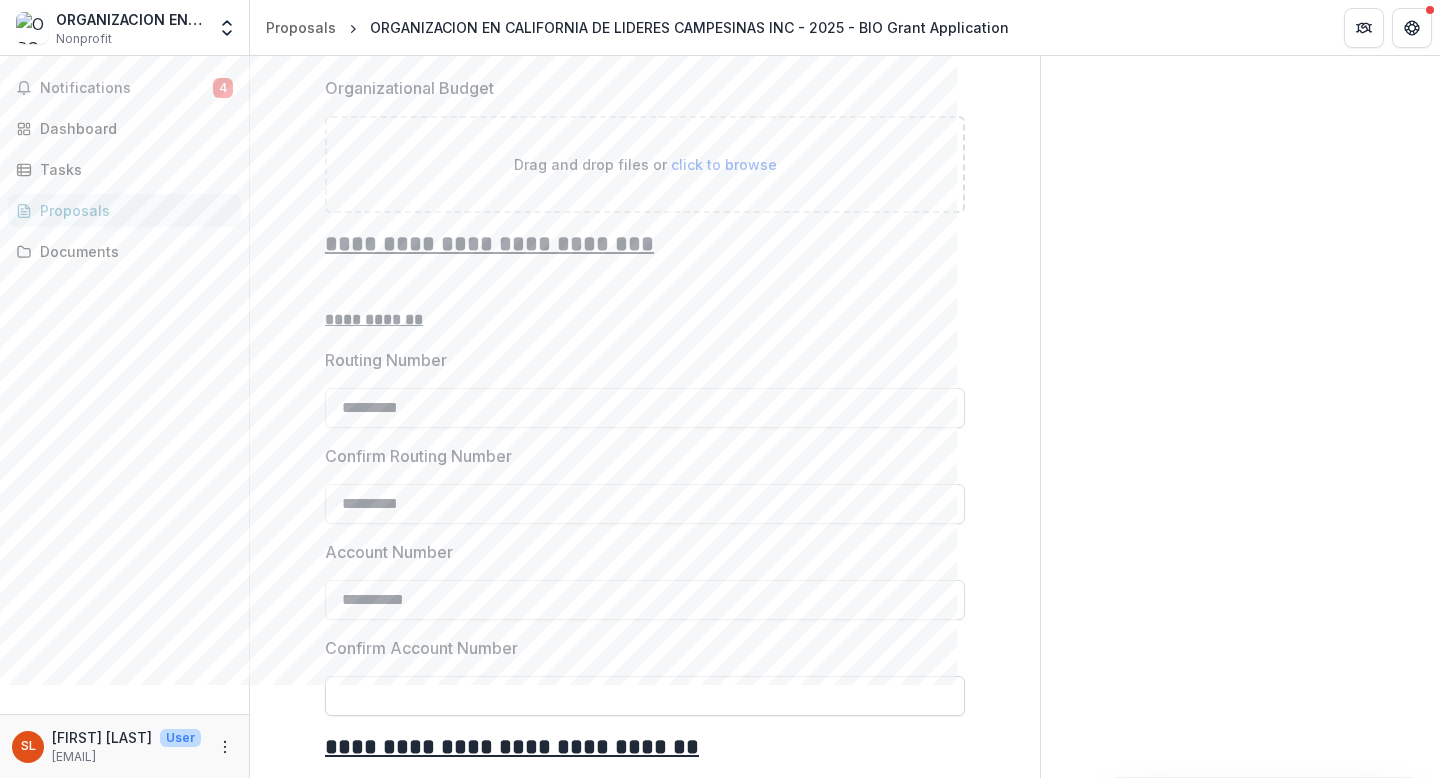 type on "**********" 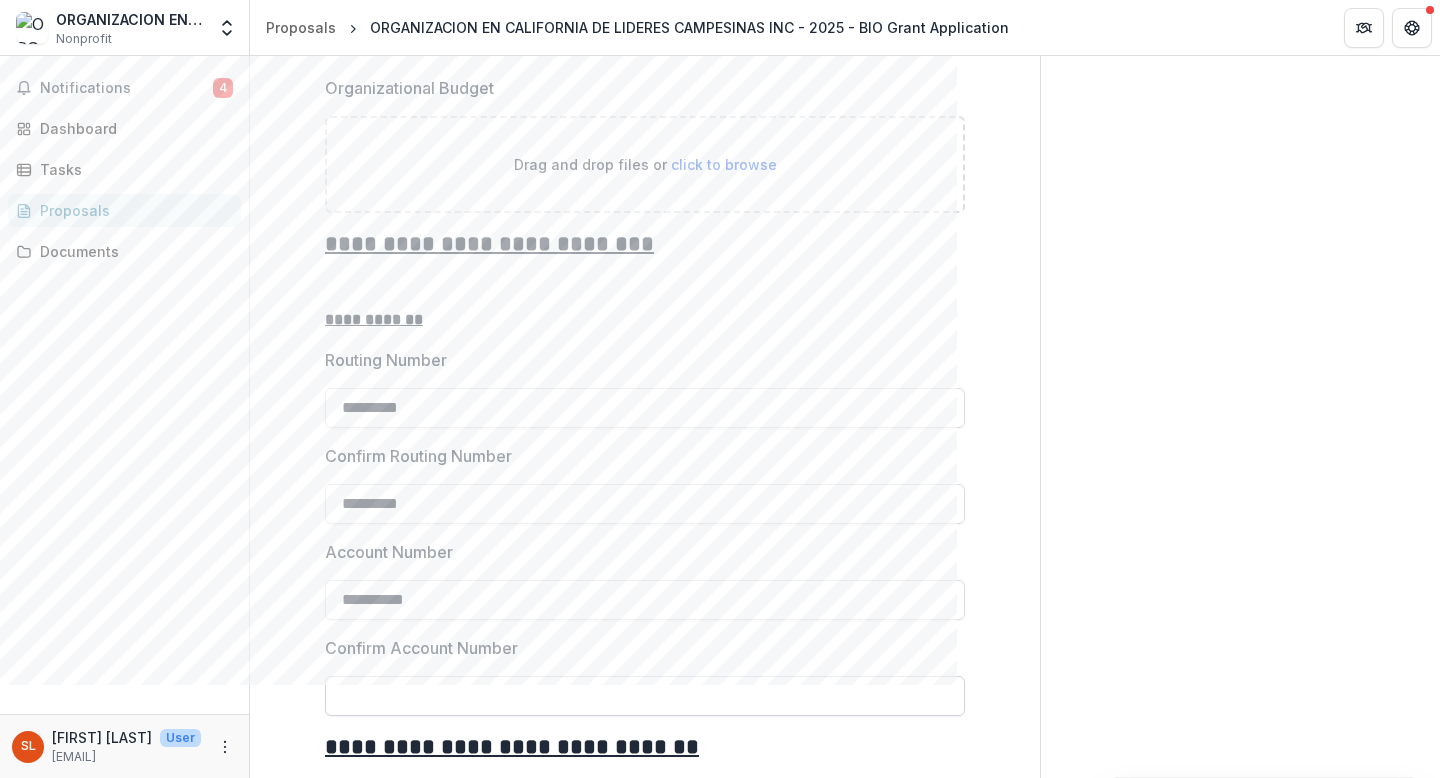 paste on "**********" 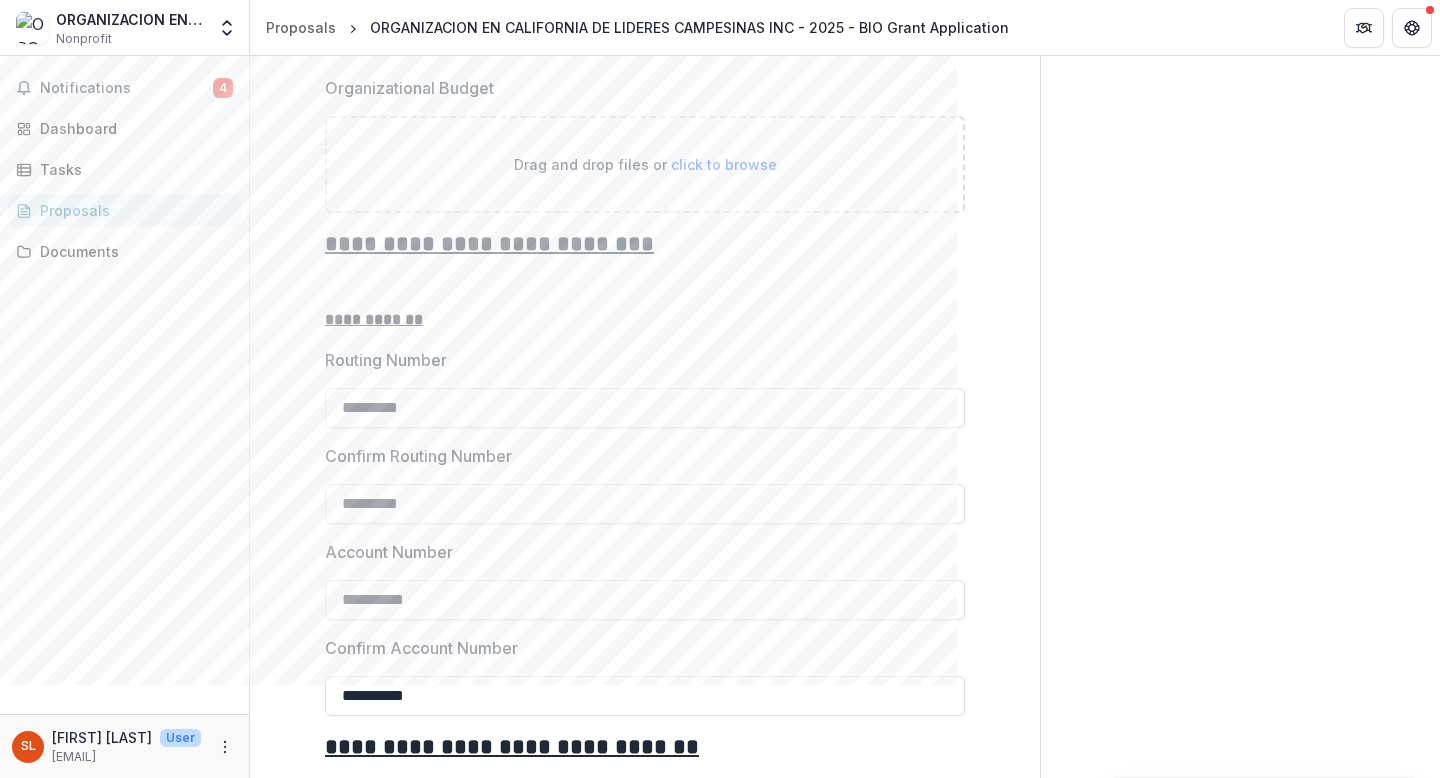 type on "**********" 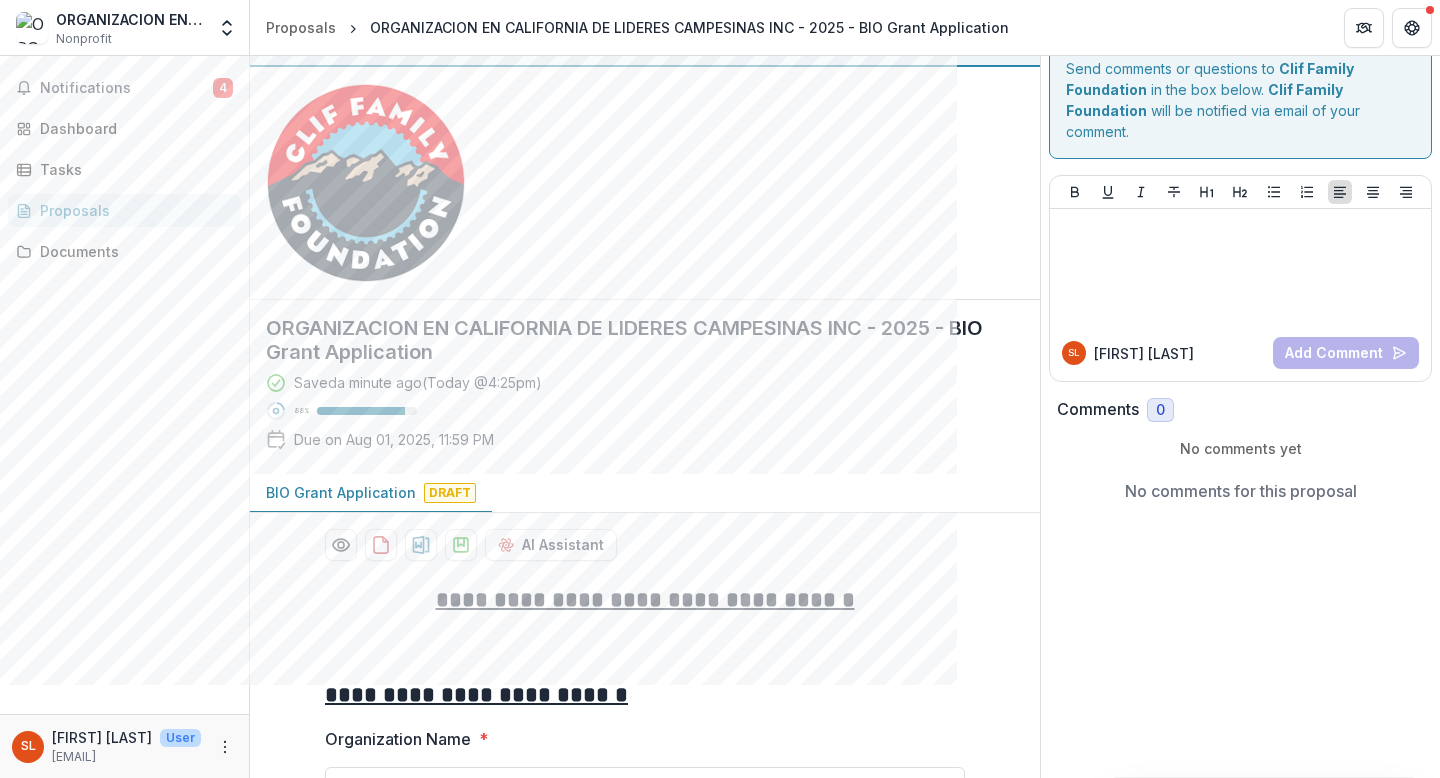 scroll, scrollTop: 0, scrollLeft: 0, axis: both 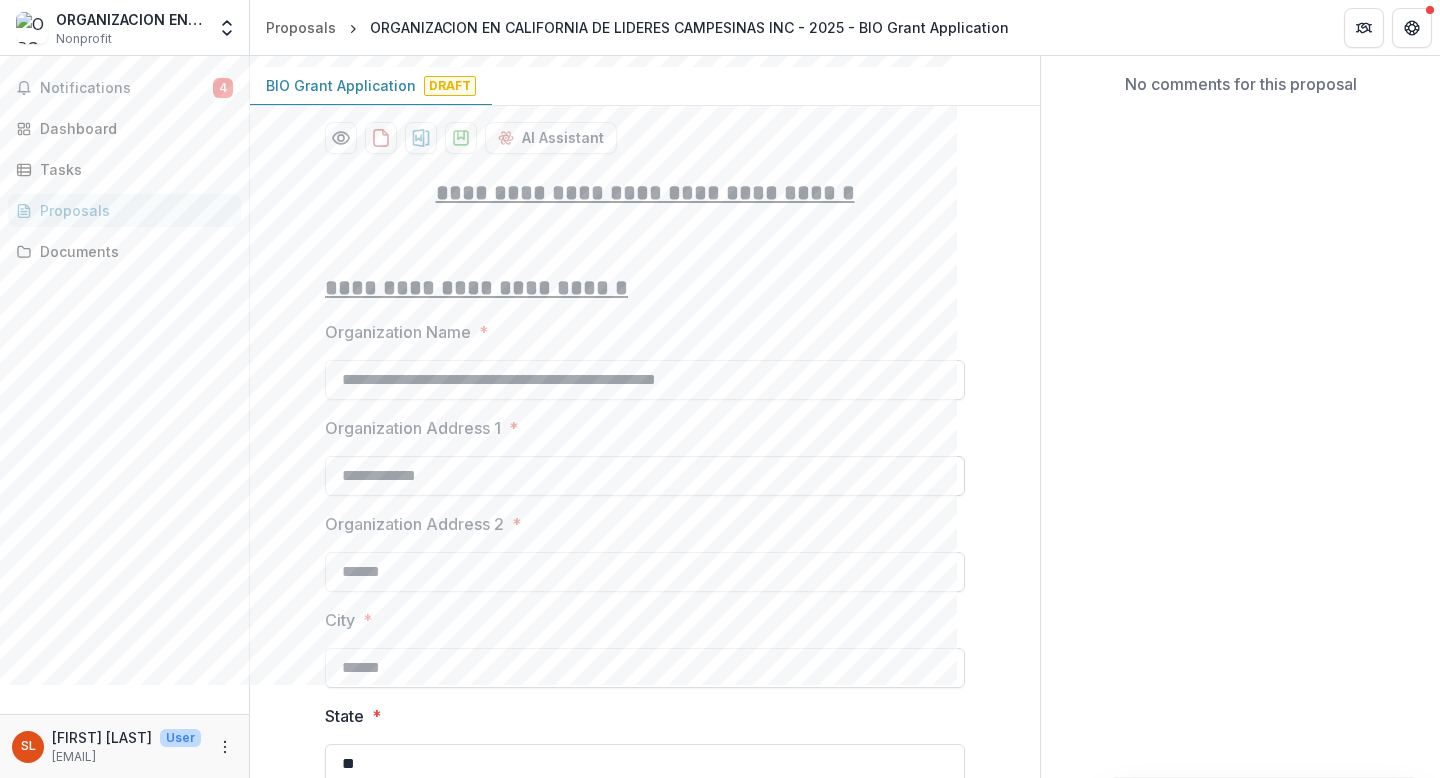 drag, startPoint x: 458, startPoint y: 475, endPoint x: 331, endPoint y: 466, distance: 127.3185 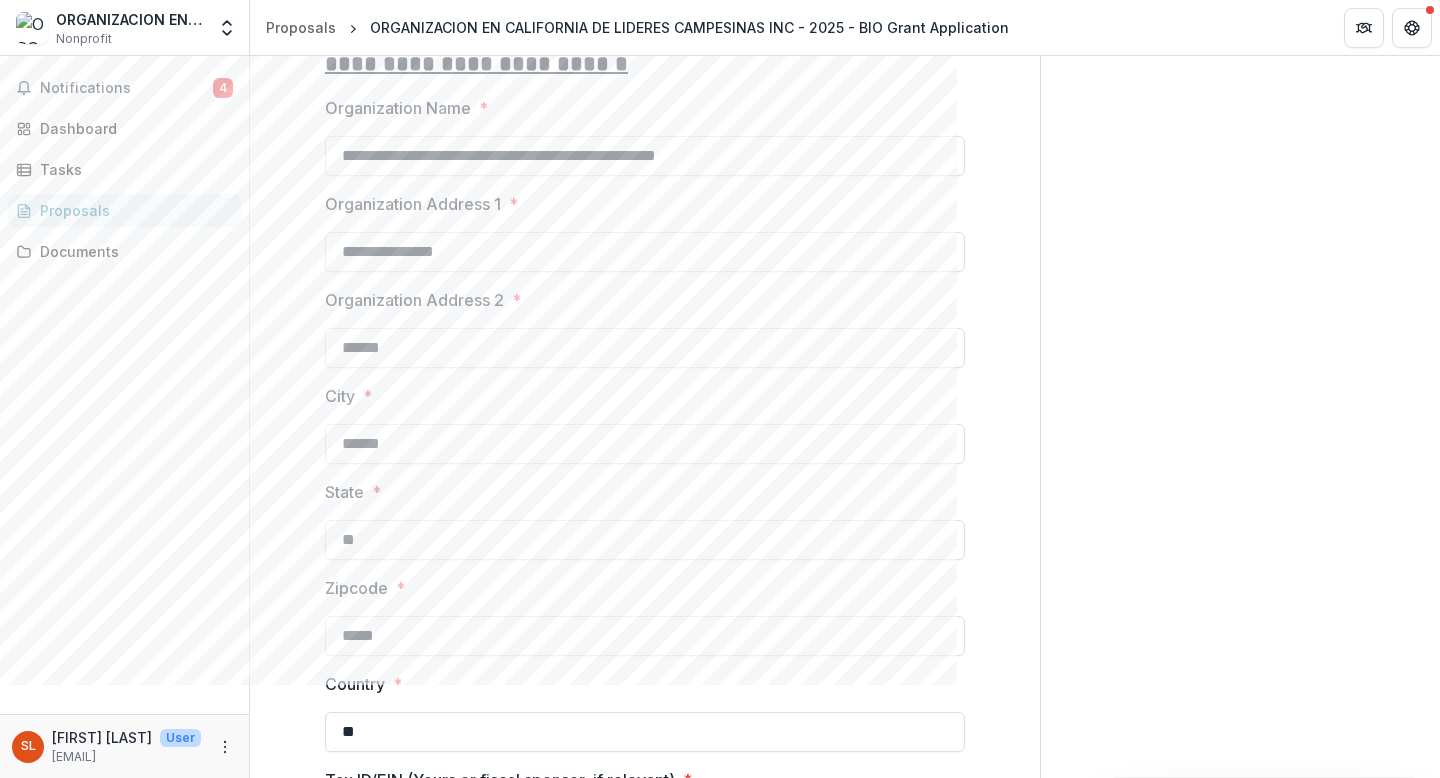 scroll, scrollTop: 670, scrollLeft: 0, axis: vertical 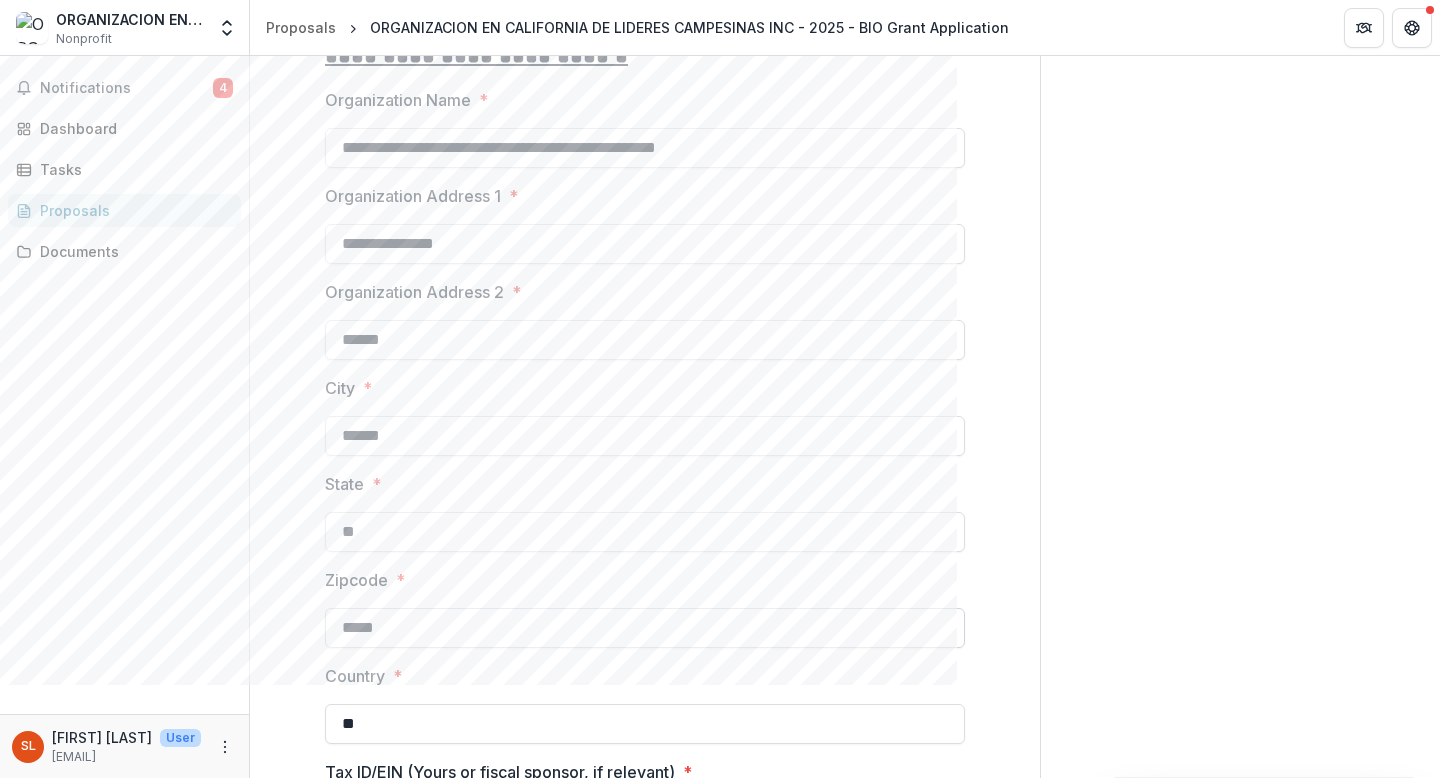 type on "**********" 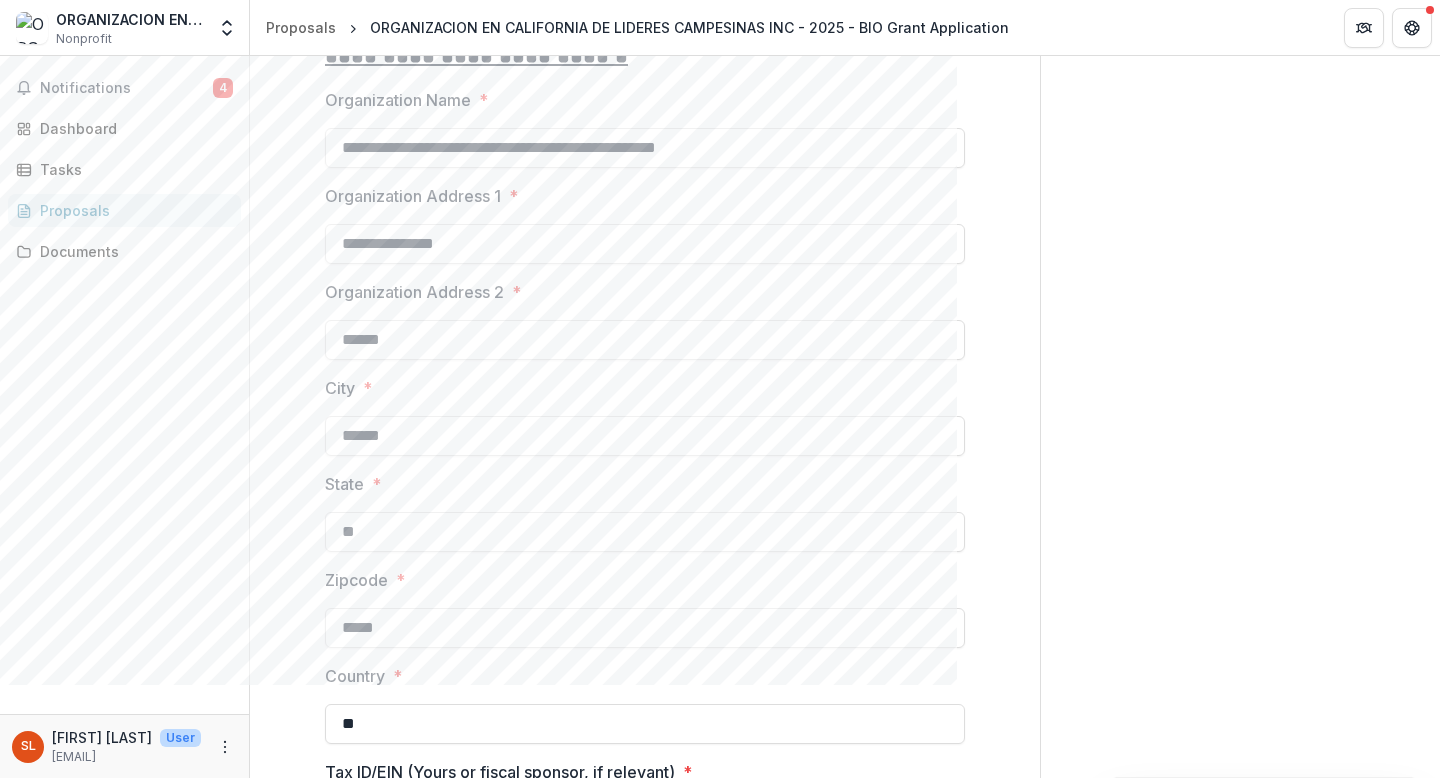 type on "*****" 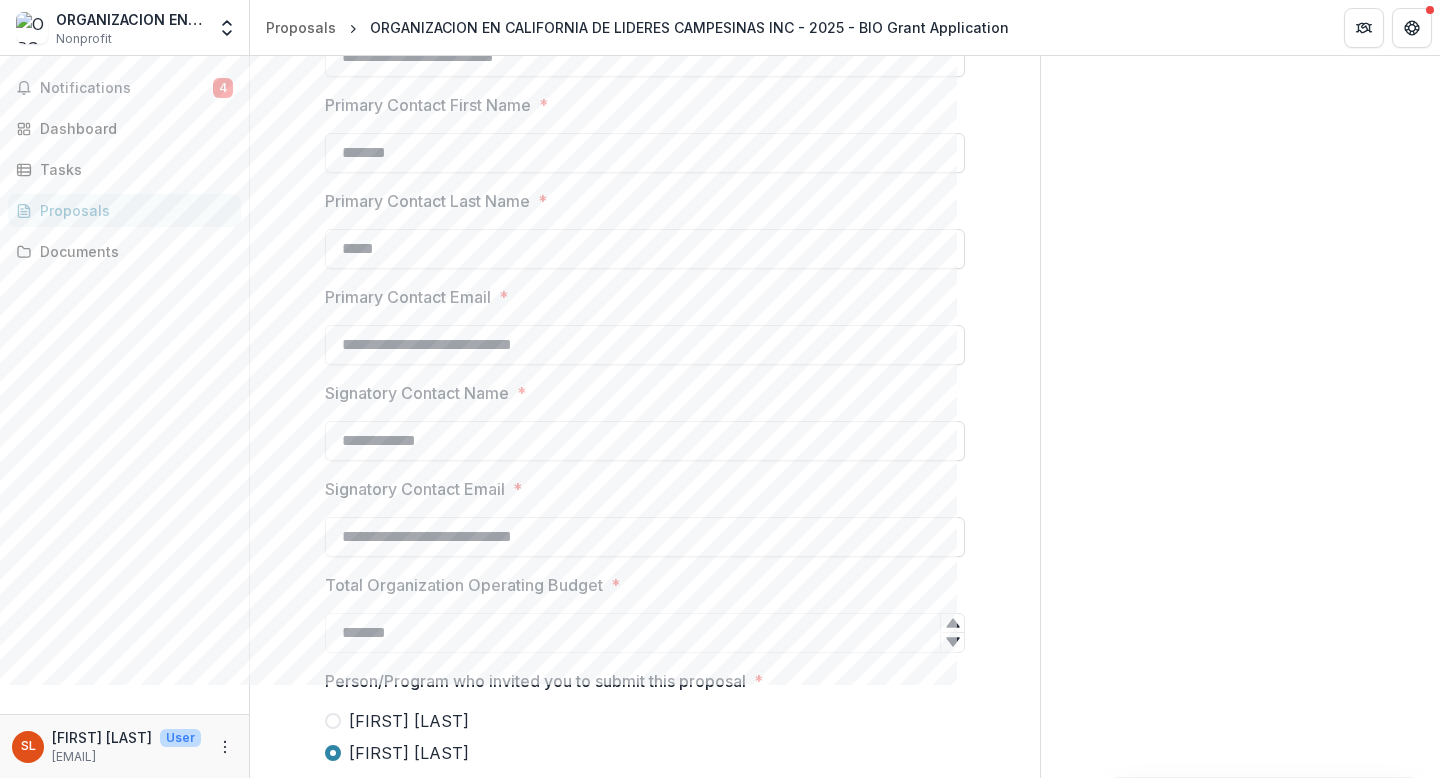 scroll, scrollTop: 1537, scrollLeft: 0, axis: vertical 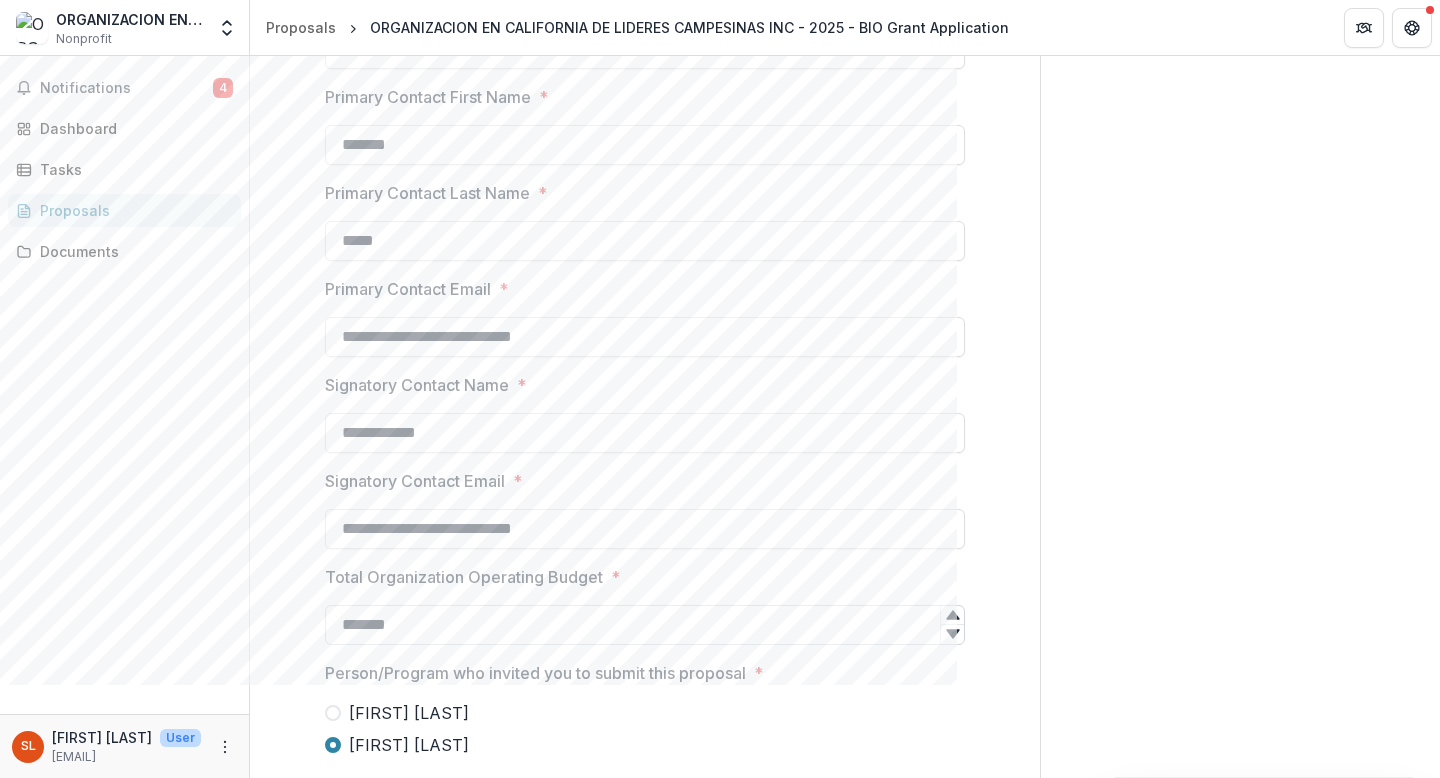 click on "*******" at bounding box center [645, 625] 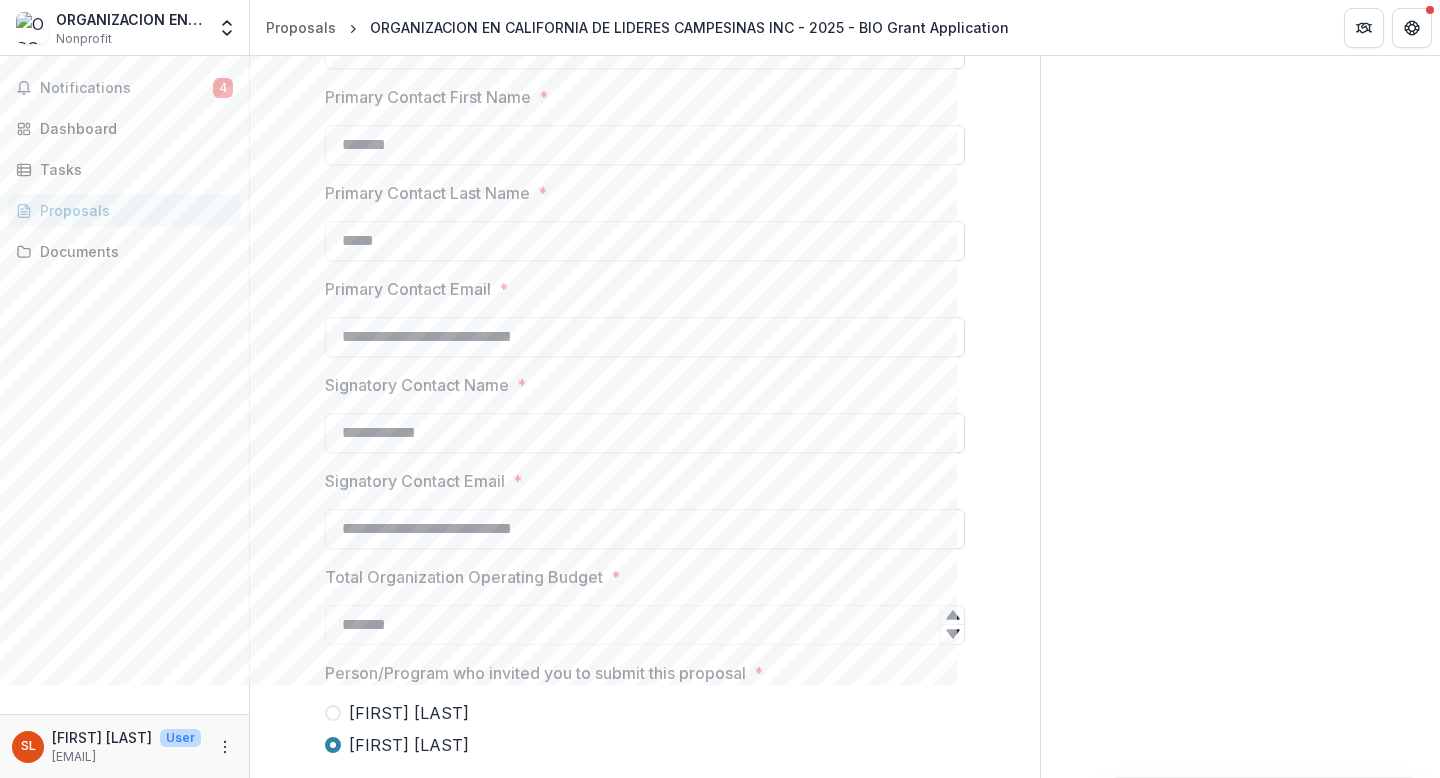 click 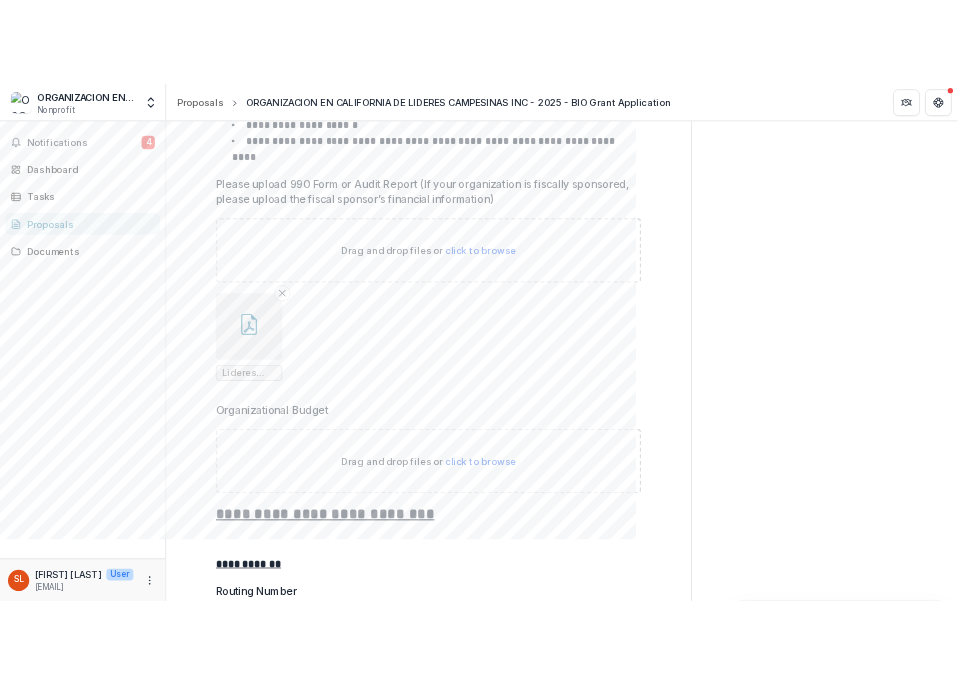 scroll, scrollTop: 4167, scrollLeft: 0, axis: vertical 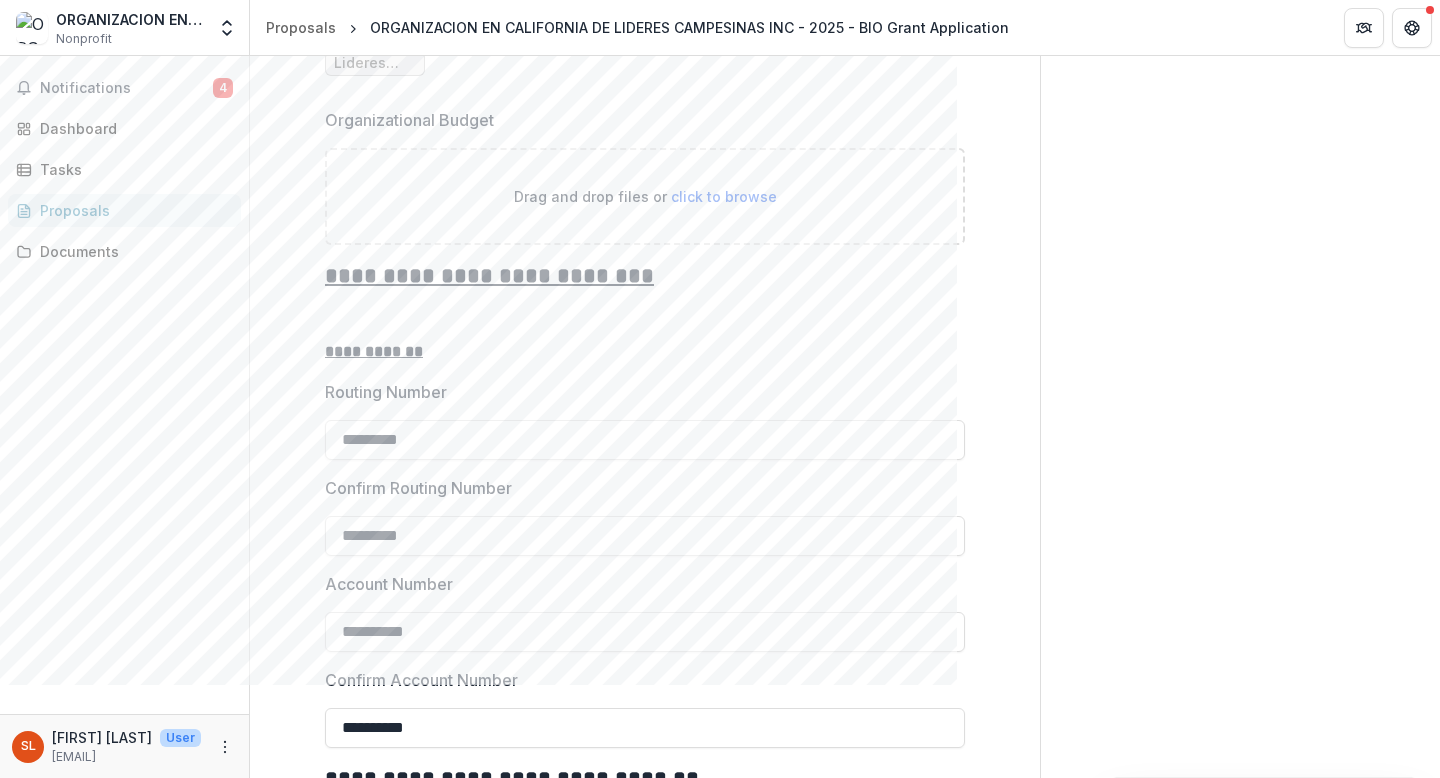 click on "*********" at bounding box center [645, 440] 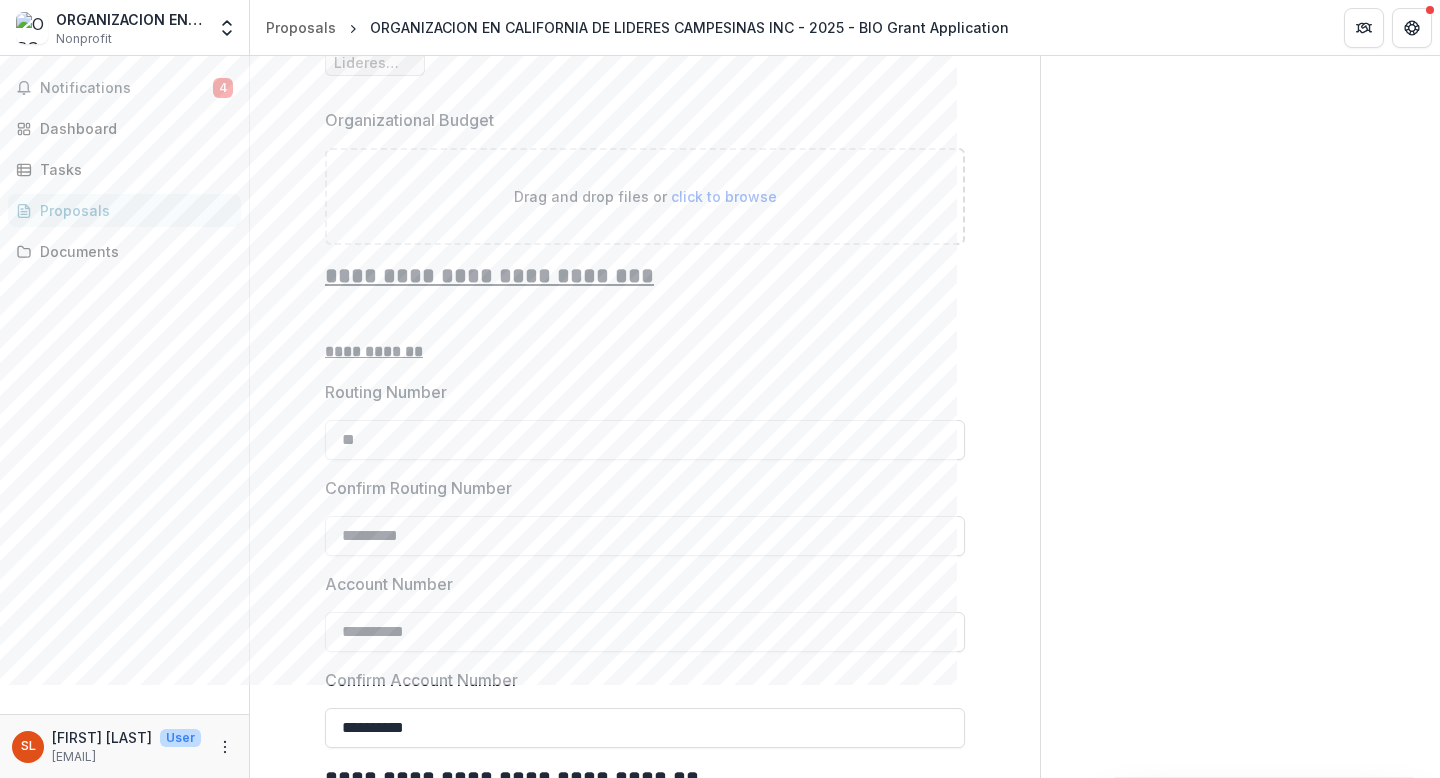 type on "*" 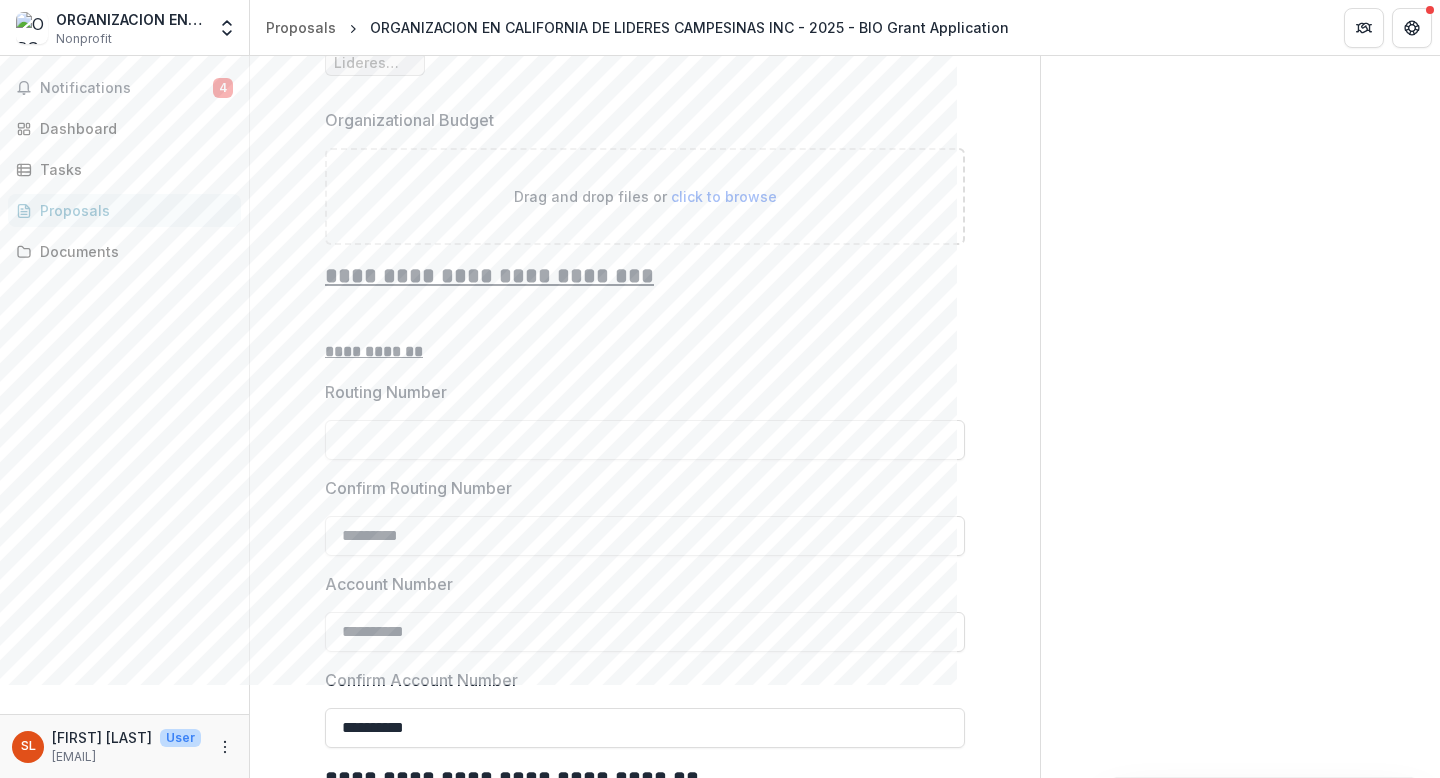 type 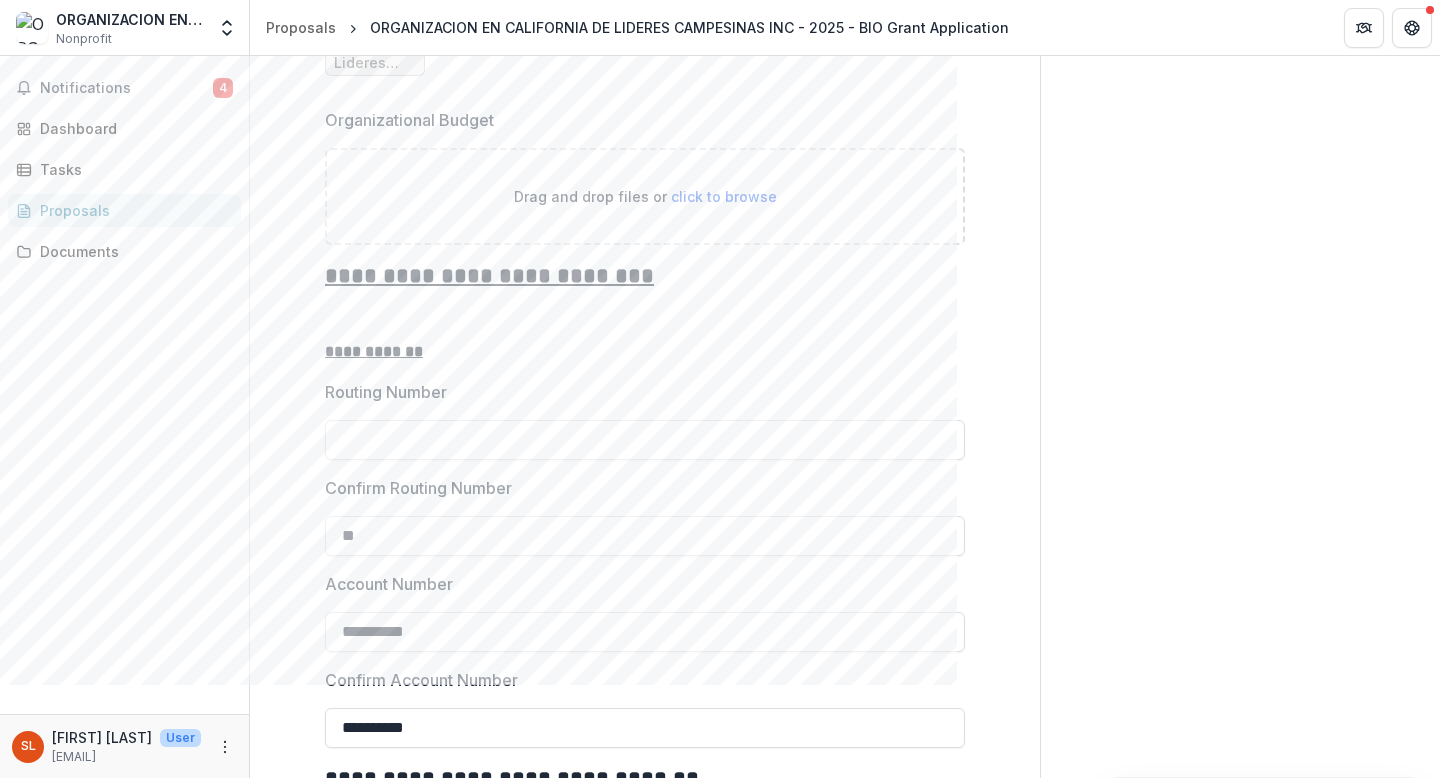 type on "*" 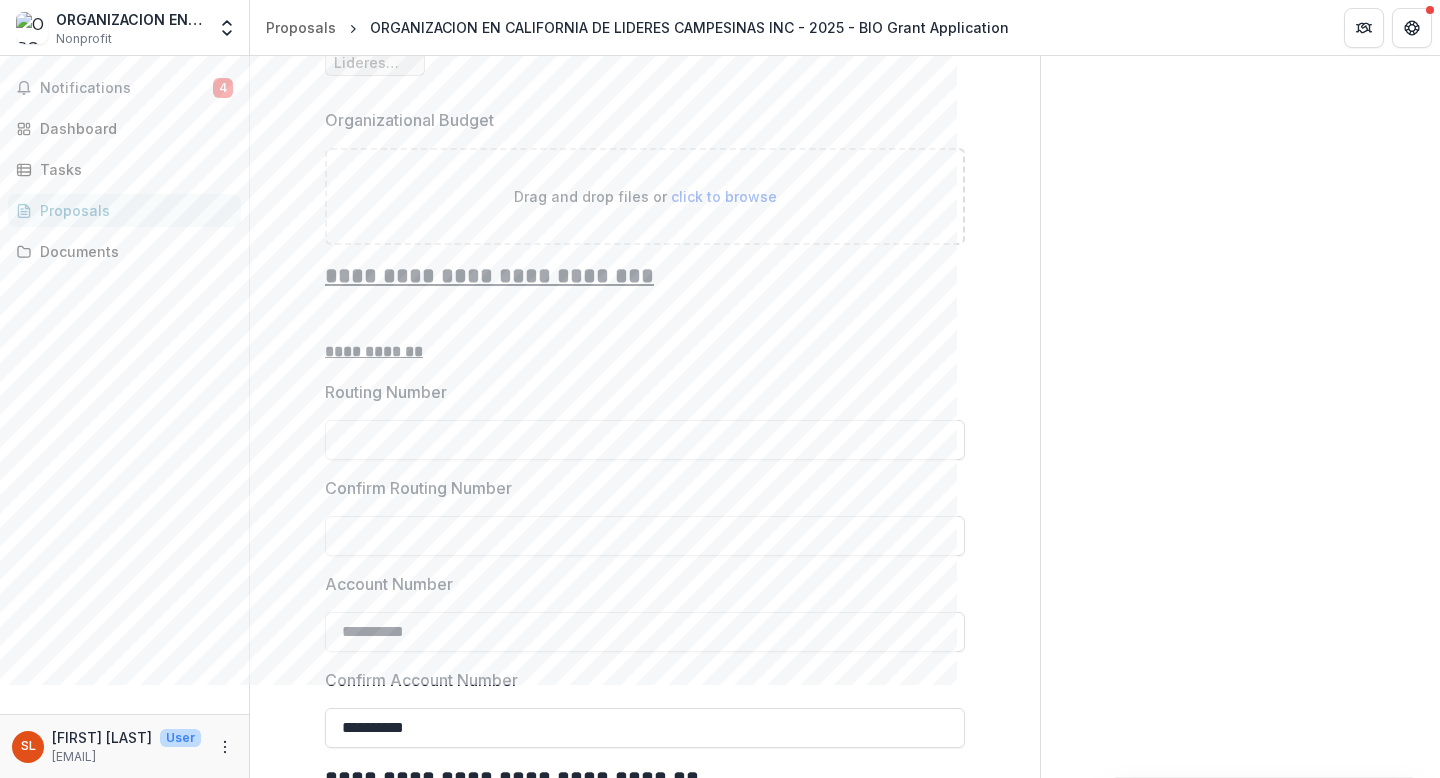 type 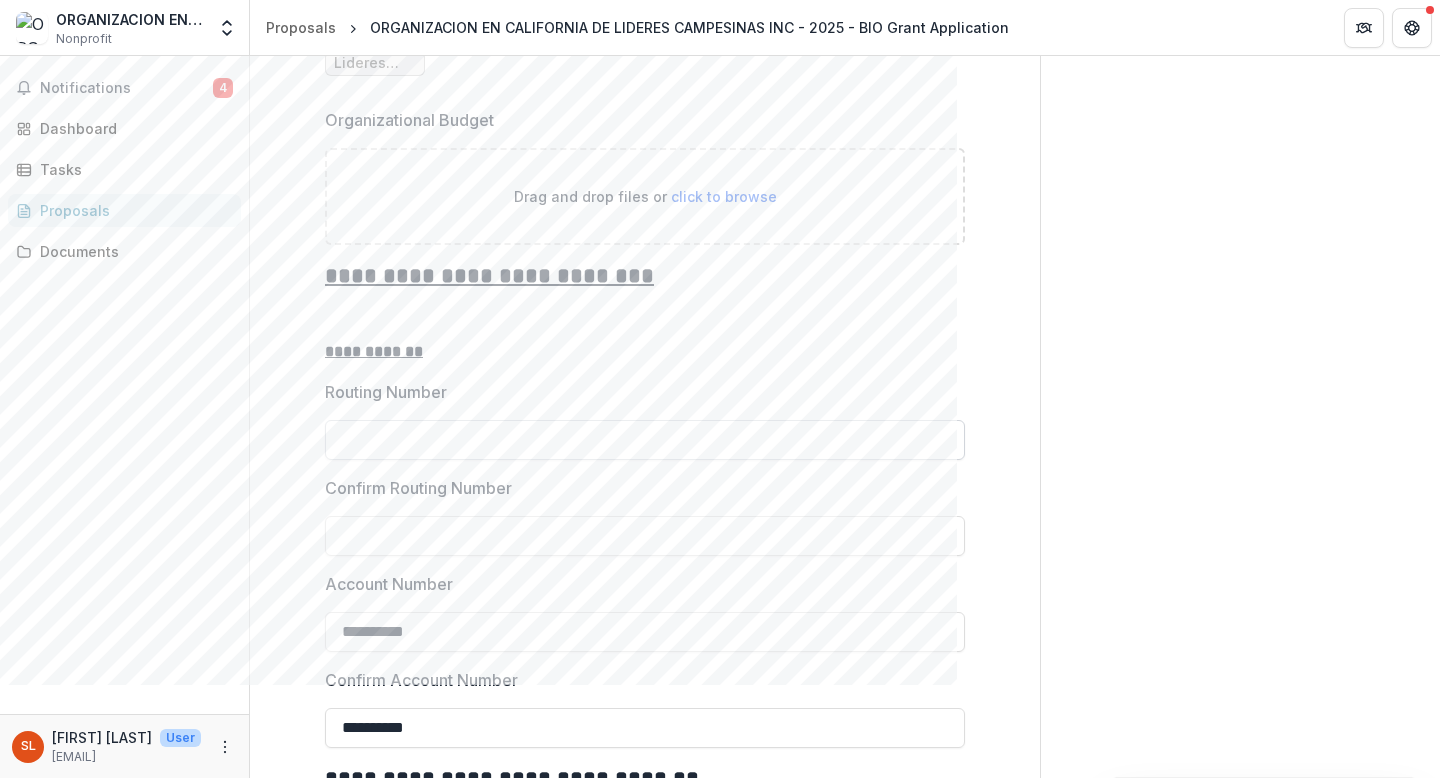 drag, startPoint x: 1436, startPoint y: 632, endPoint x: 418, endPoint y: 414, distance: 1041.0802 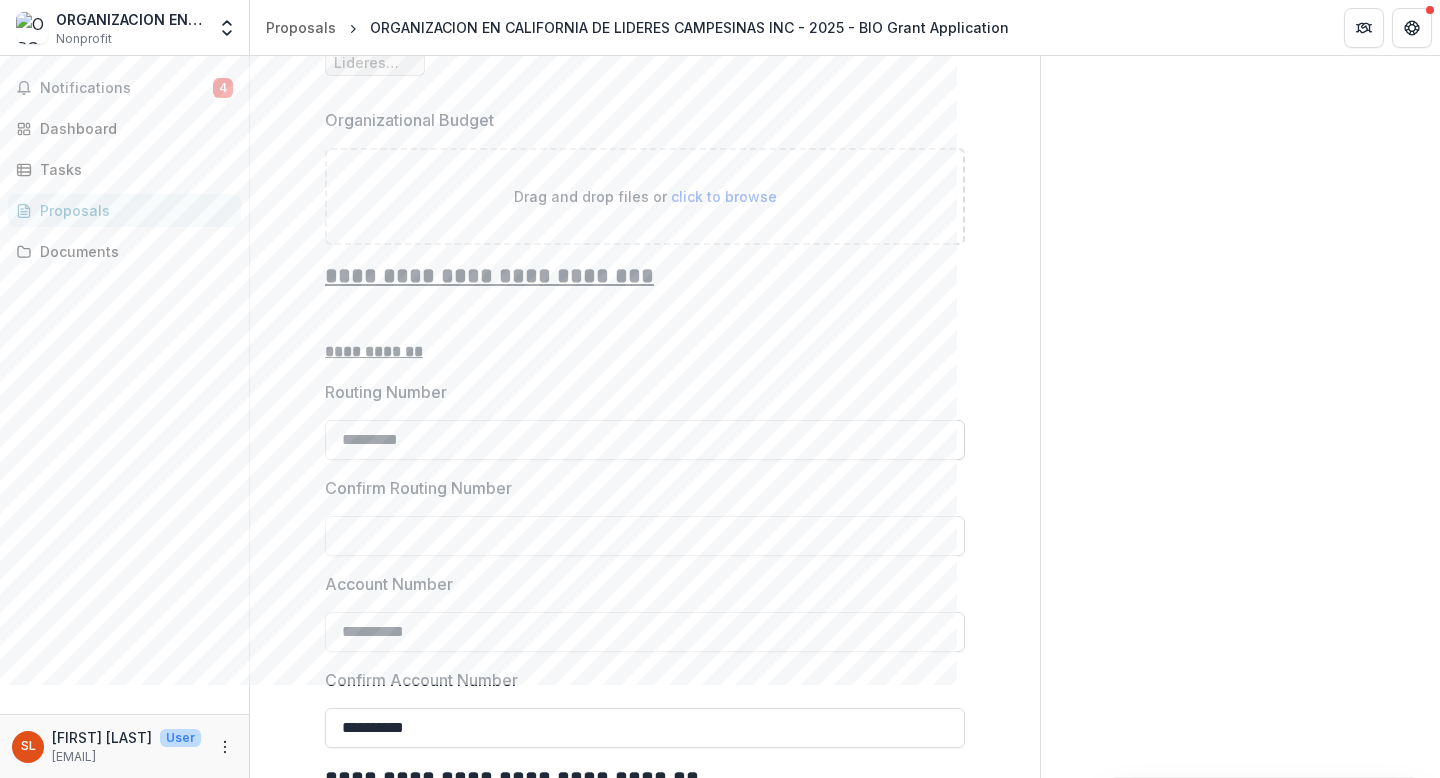 type on "*********" 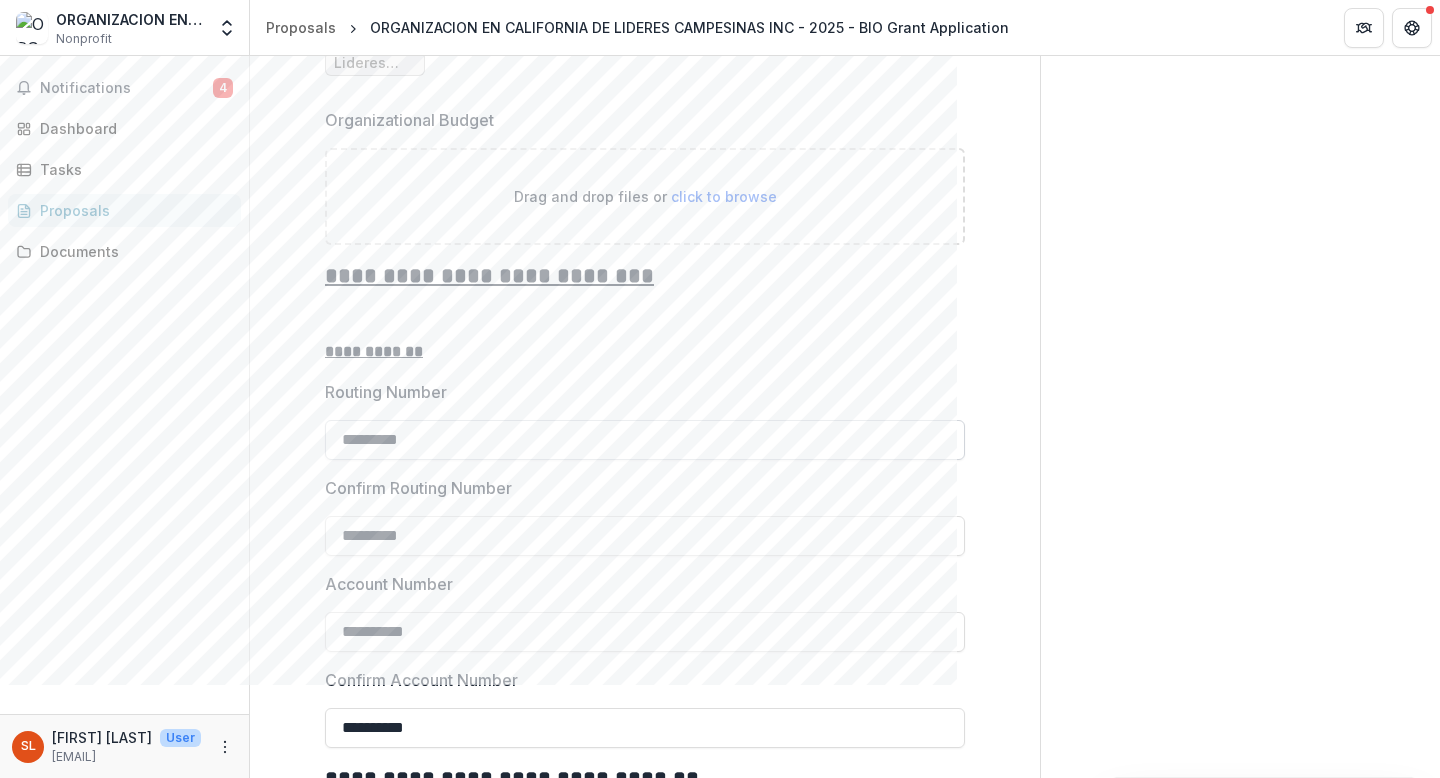 type on "*********" 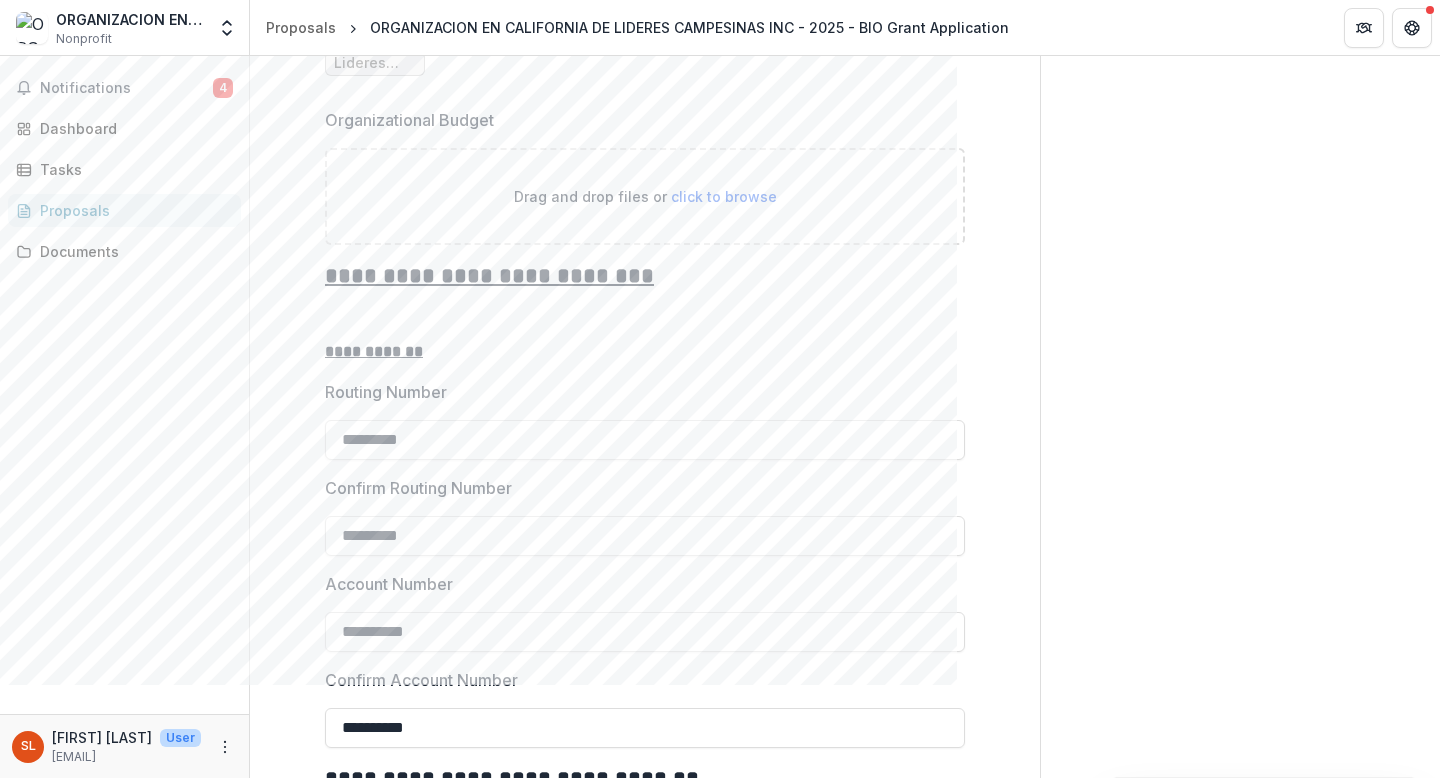 drag, startPoint x: 418, startPoint y: 414, endPoint x: 1128, endPoint y: 441, distance: 710.5132 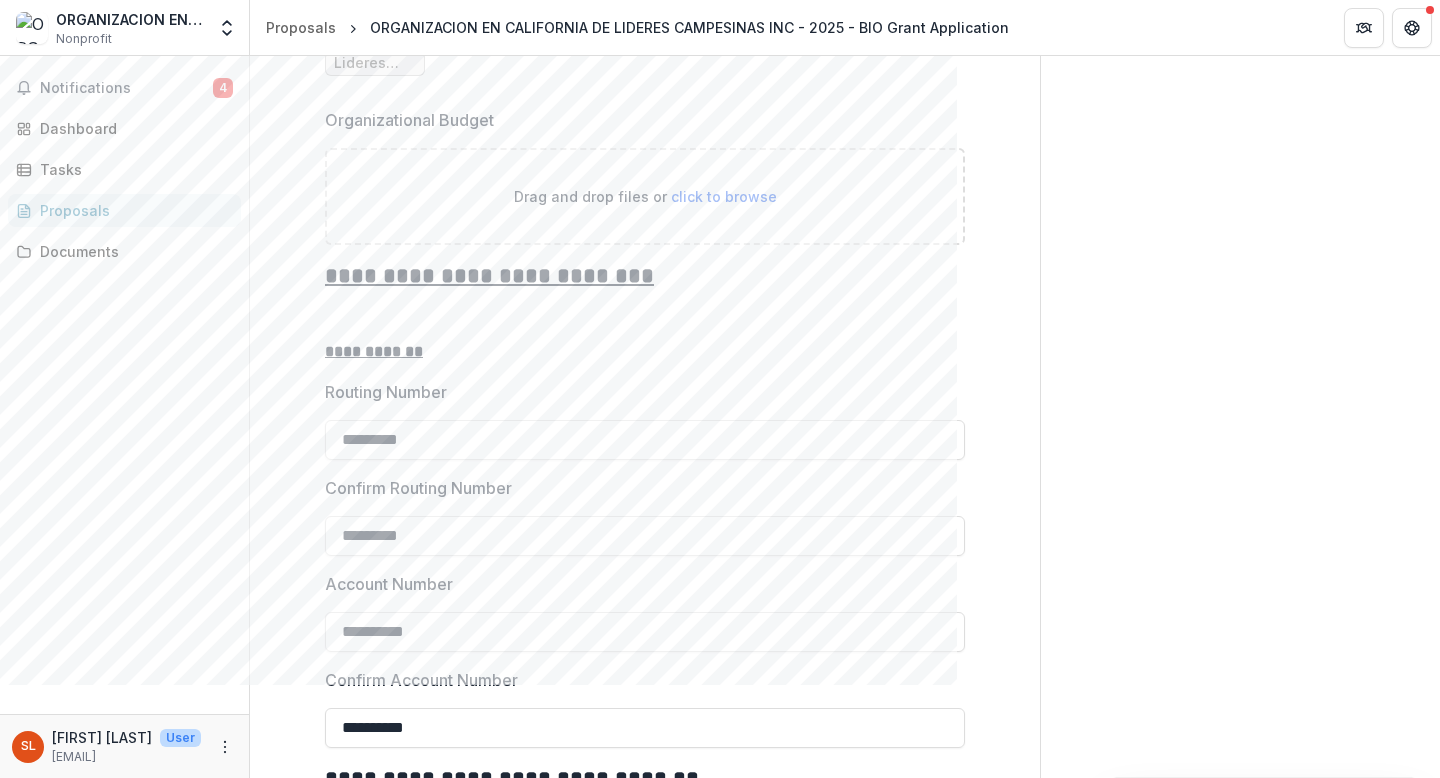 click on "Send comments or questions to   Clif Family Foundation   in the box below.   Clif Family Foundation   will be notified via email of your comment. SL Suguet L Add Comment Comments 0 No comments yet No comments for this proposal" at bounding box center [1240, -1592] 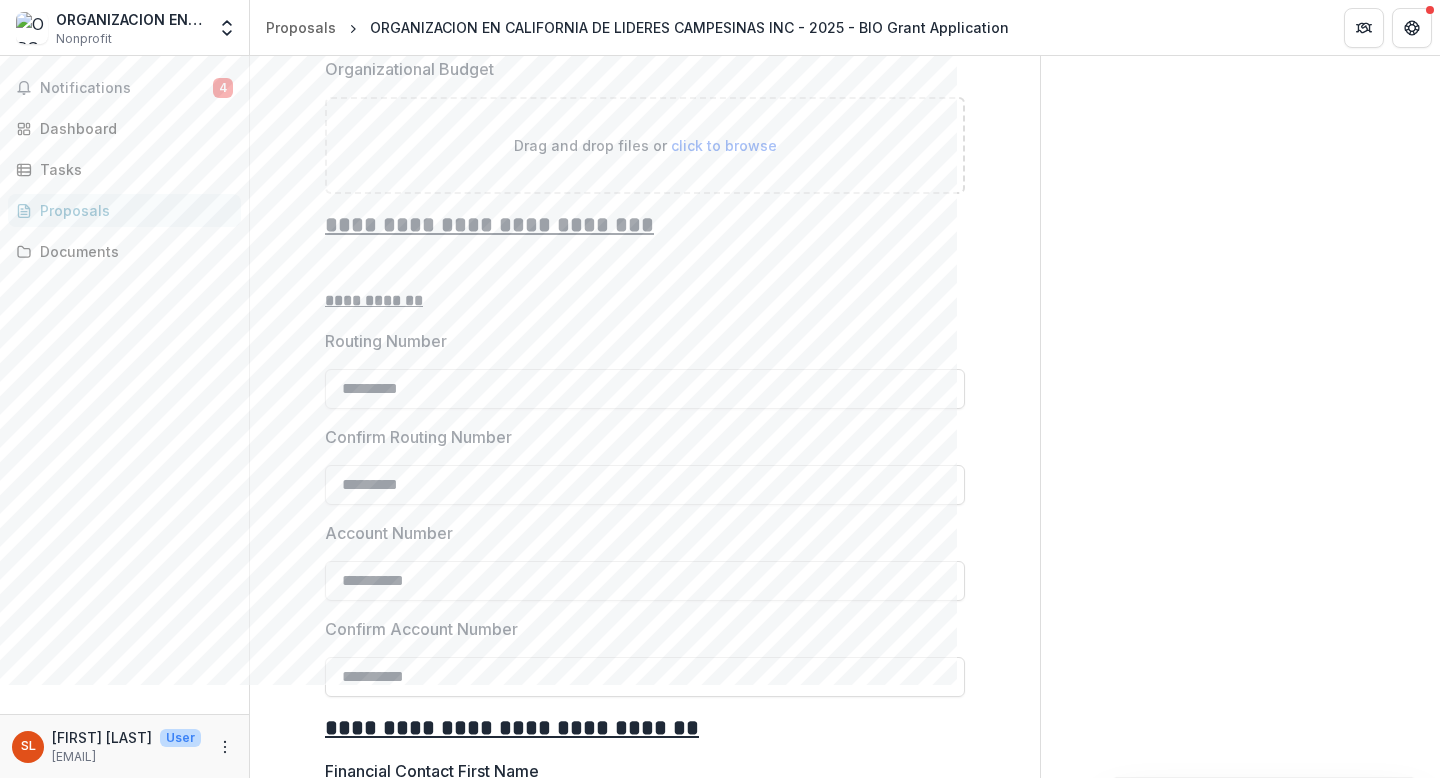 scroll, scrollTop: 4561, scrollLeft: 0, axis: vertical 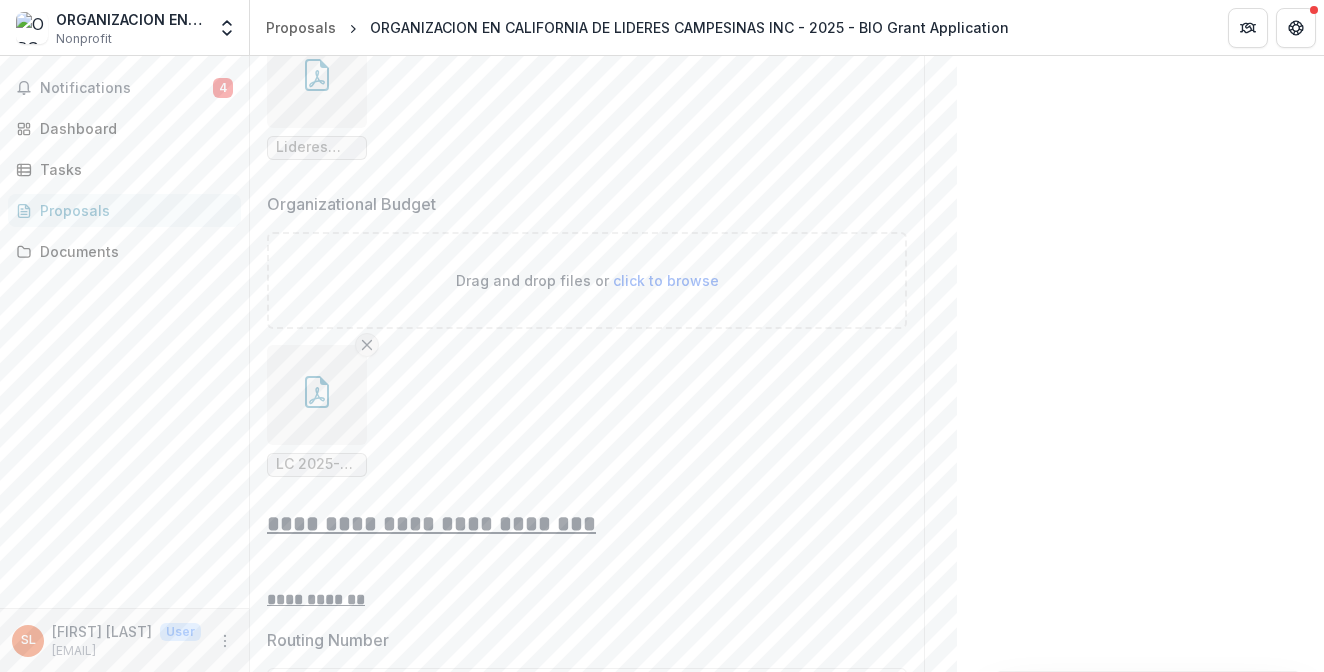 click 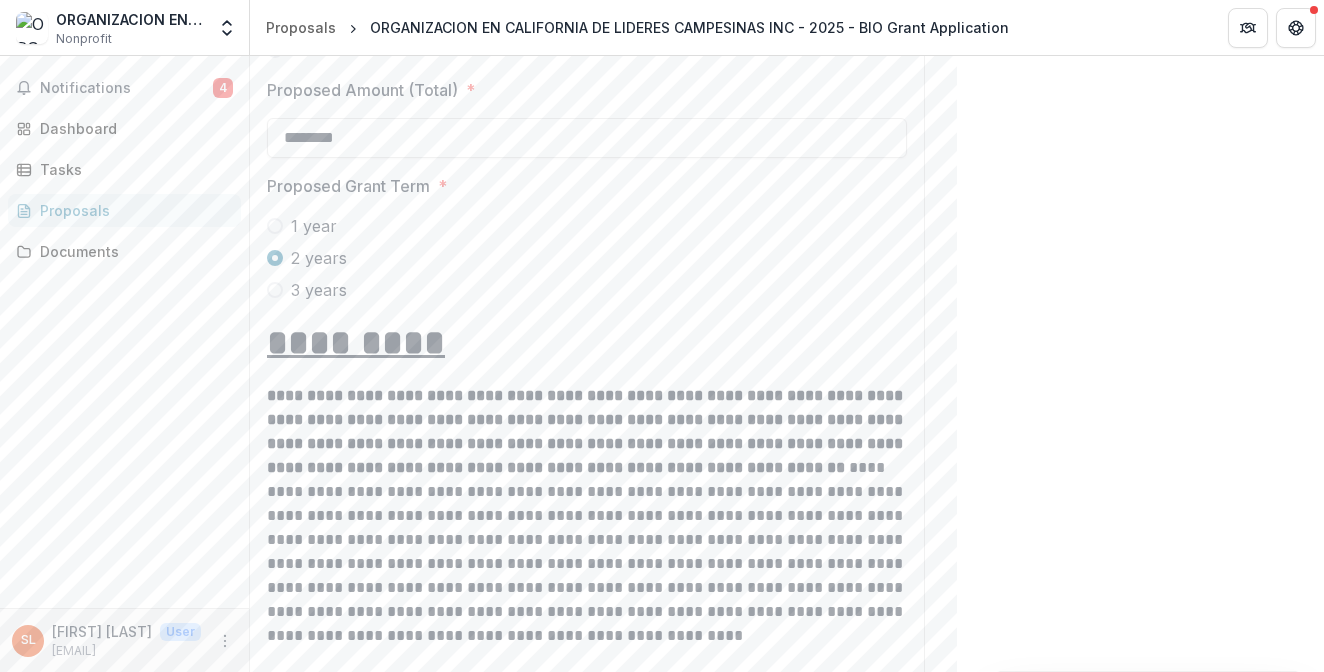 scroll, scrollTop: 2459, scrollLeft: 0, axis: vertical 